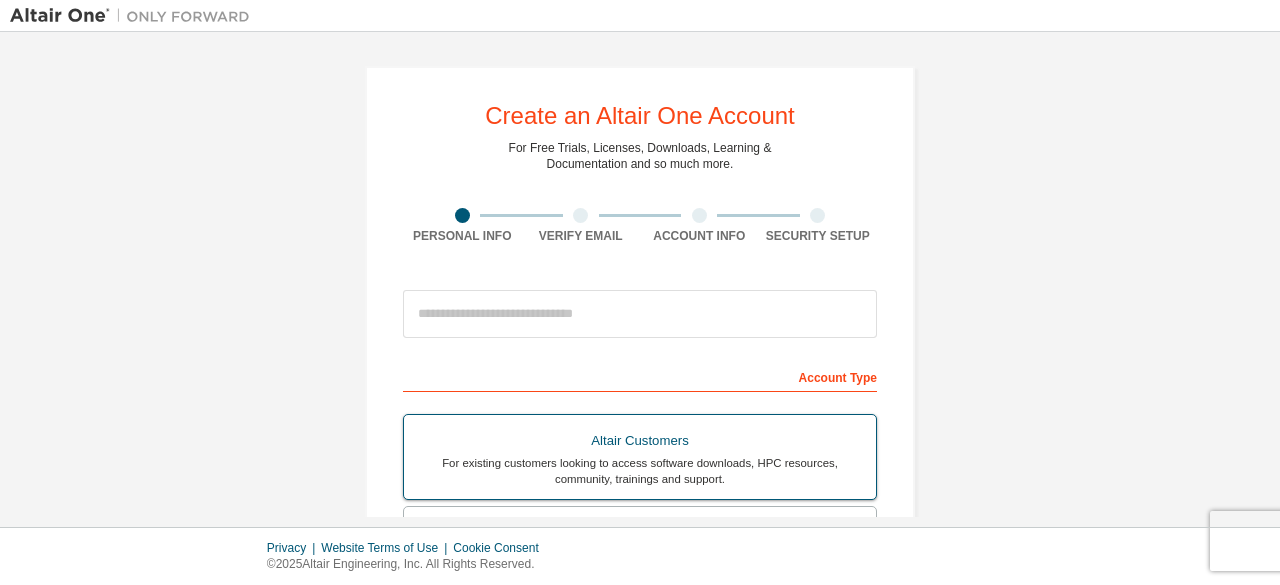 scroll, scrollTop: 0, scrollLeft: 0, axis: both 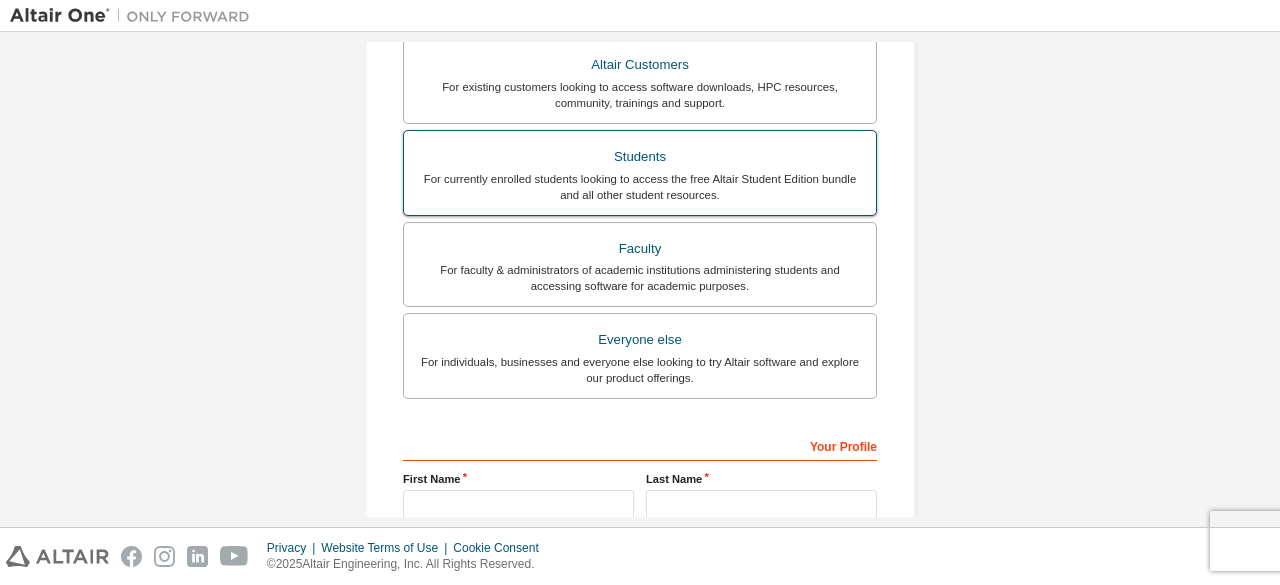 click on "For currently enrolled students looking to access the free Altair Student Edition bundle and all other student resources." at bounding box center (640, 187) 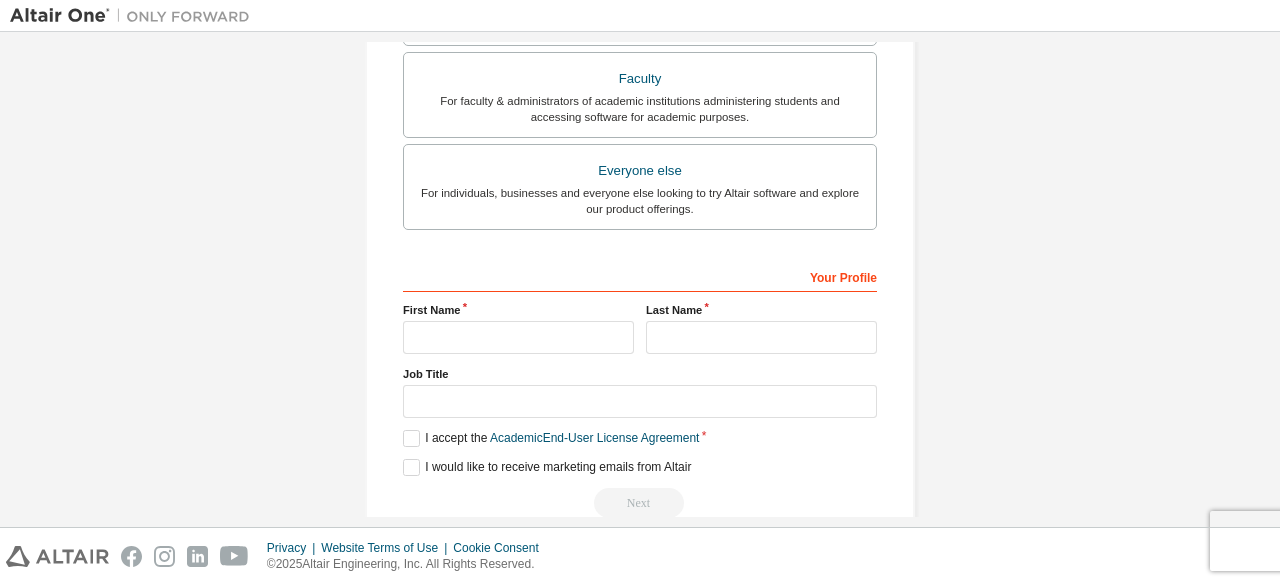 scroll, scrollTop: 598, scrollLeft: 0, axis: vertical 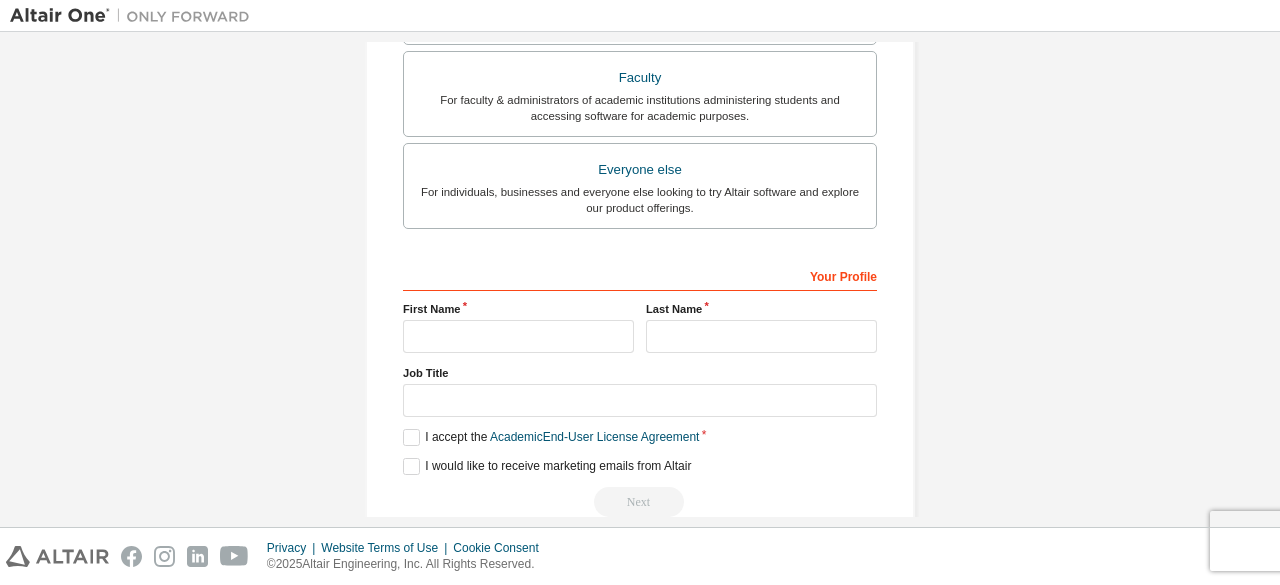 click on "First Name" at bounding box center [518, 309] 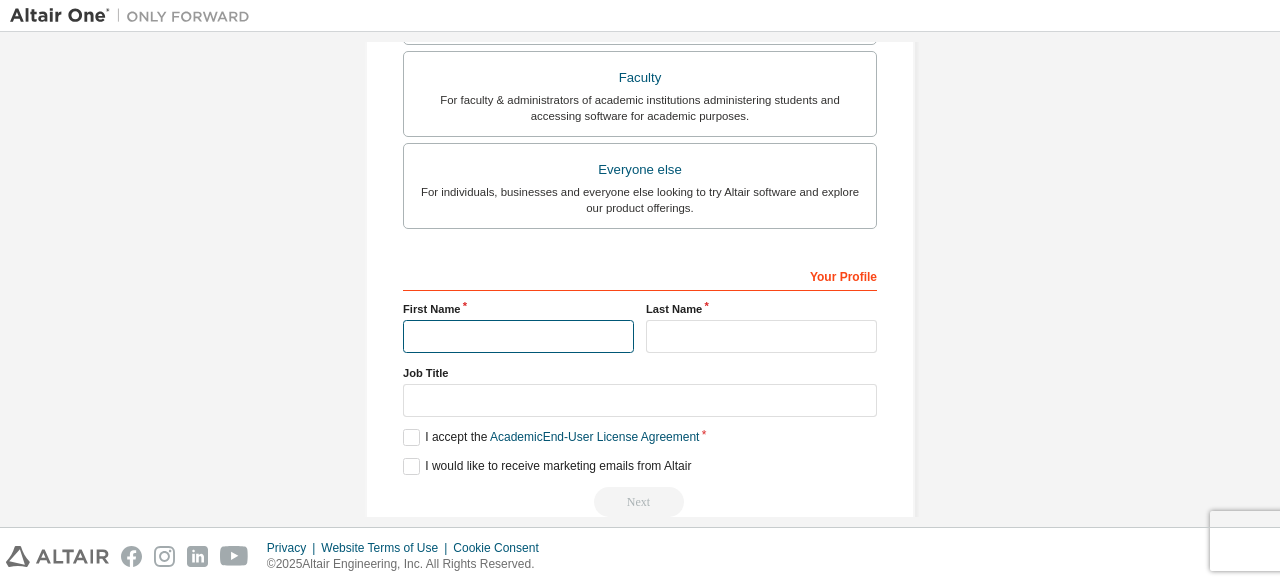 click at bounding box center (518, 336) 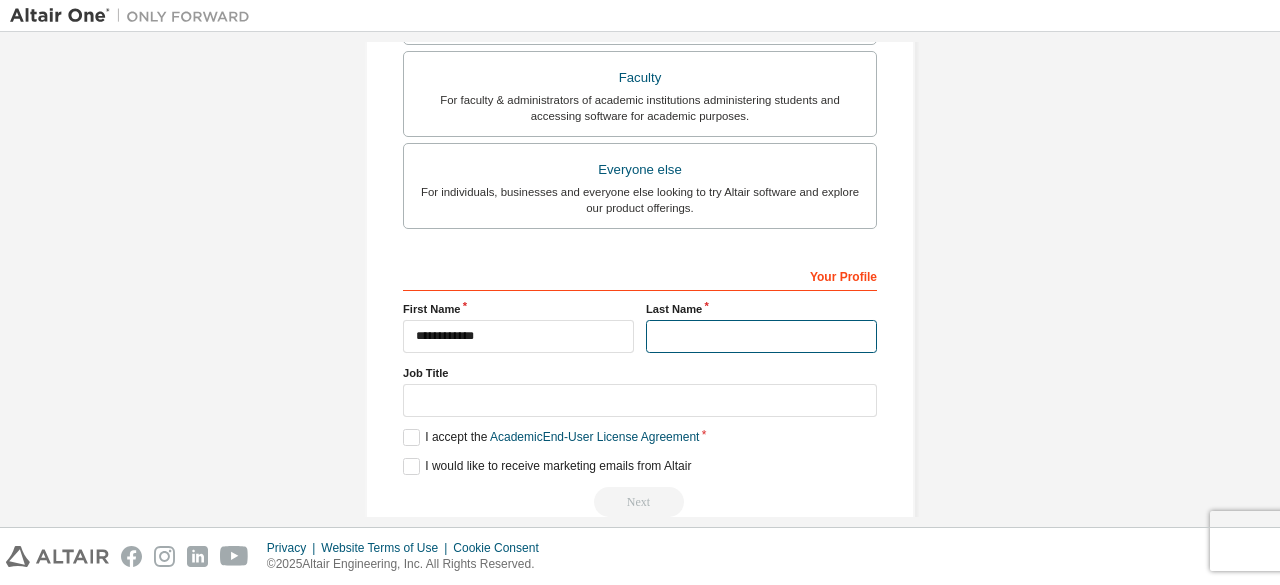 click at bounding box center [761, 336] 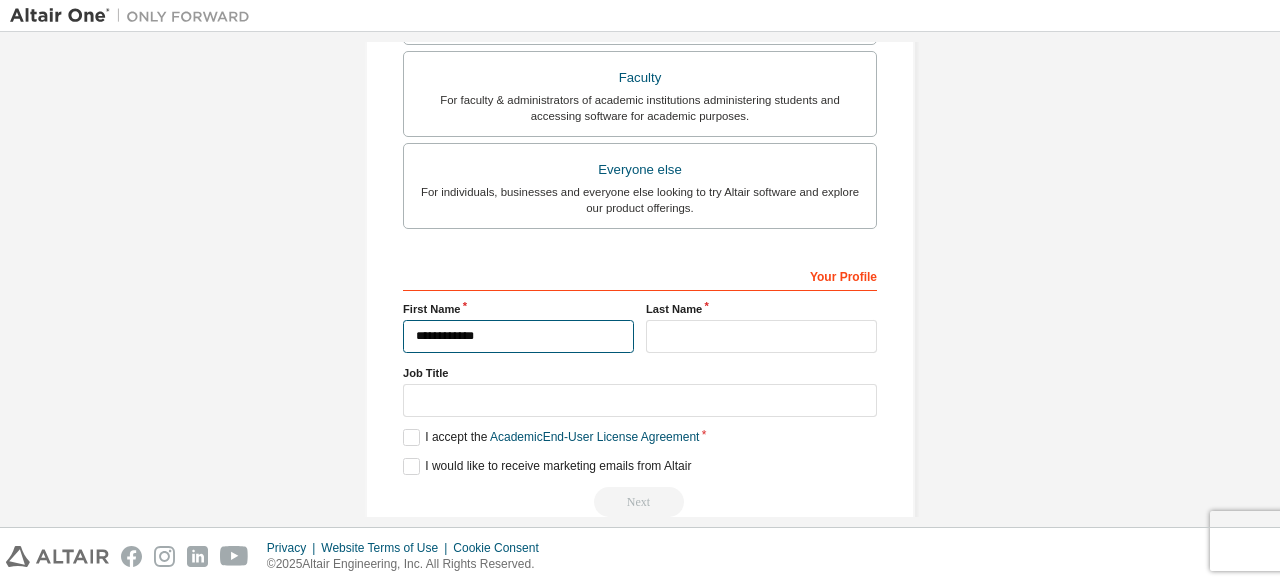click on "**********" at bounding box center (518, 336) 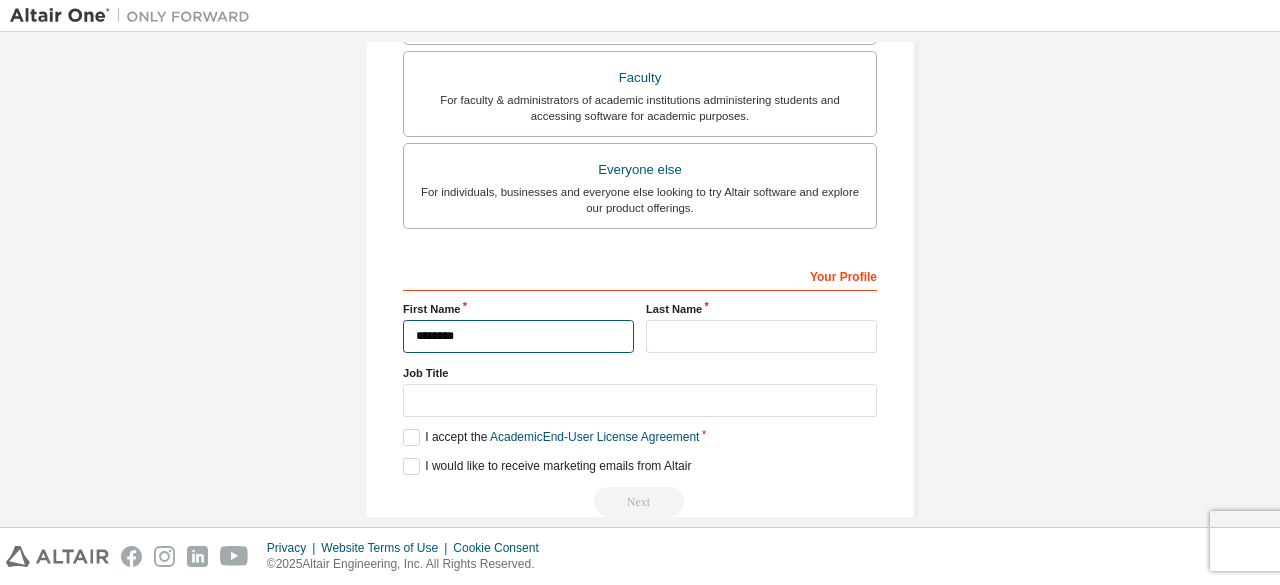 type on "*******" 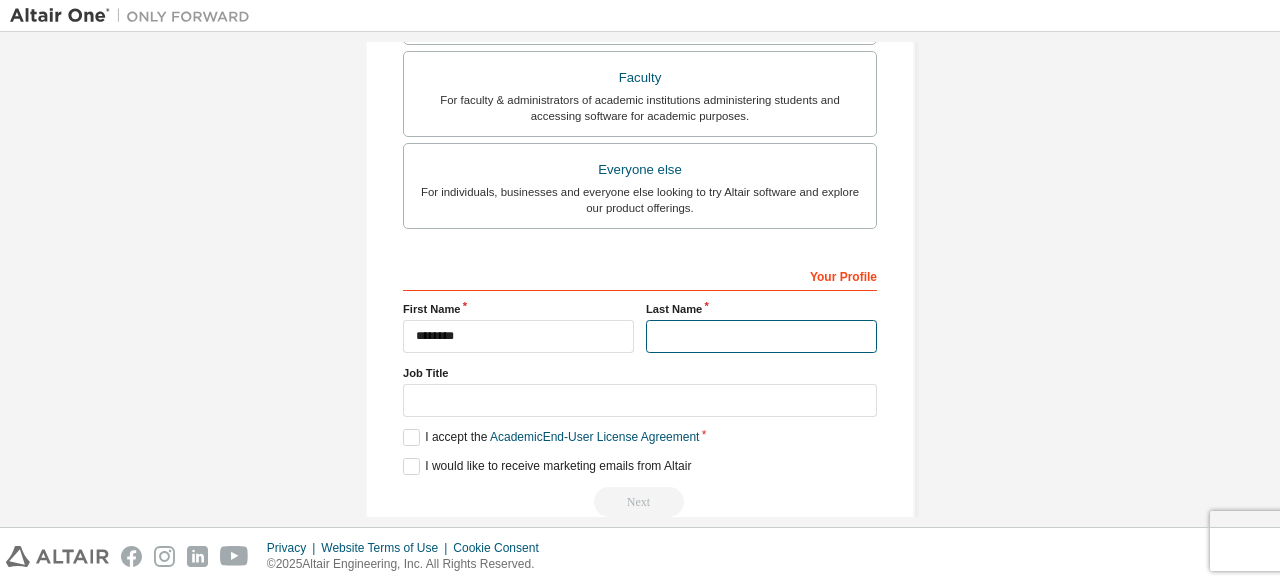 click at bounding box center [761, 336] 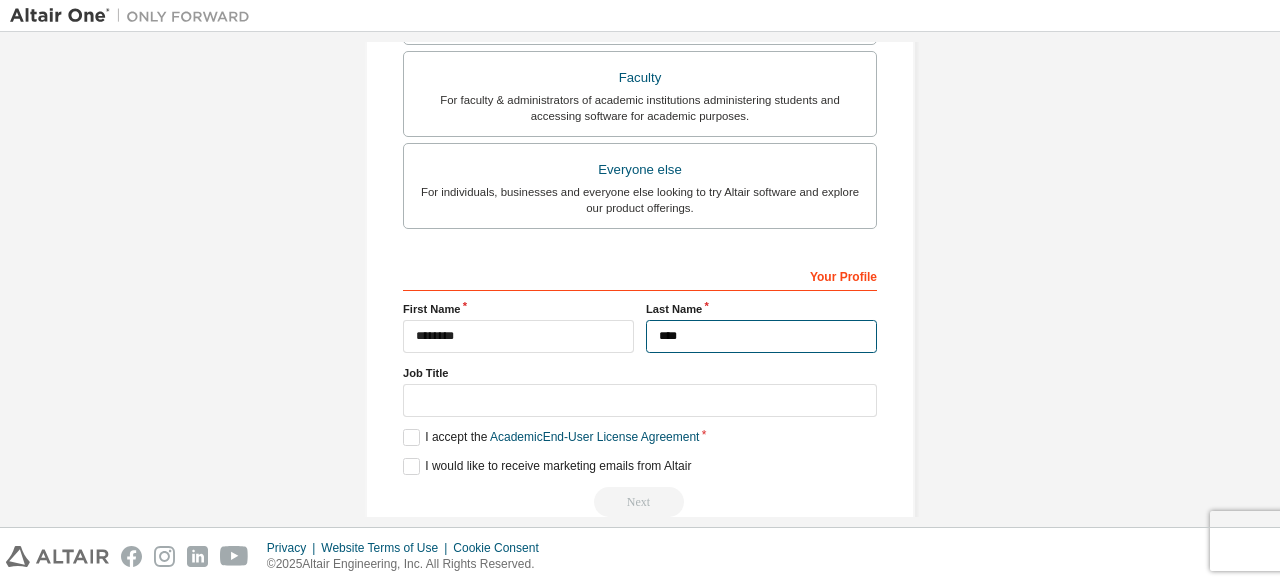 type on "****" 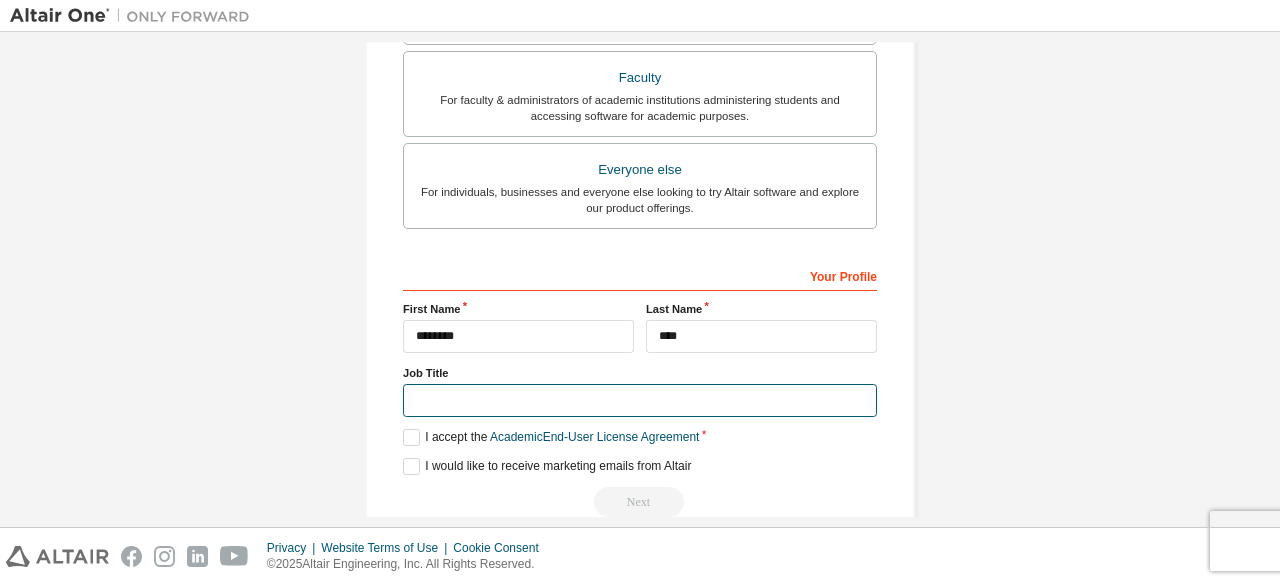 click at bounding box center [640, 400] 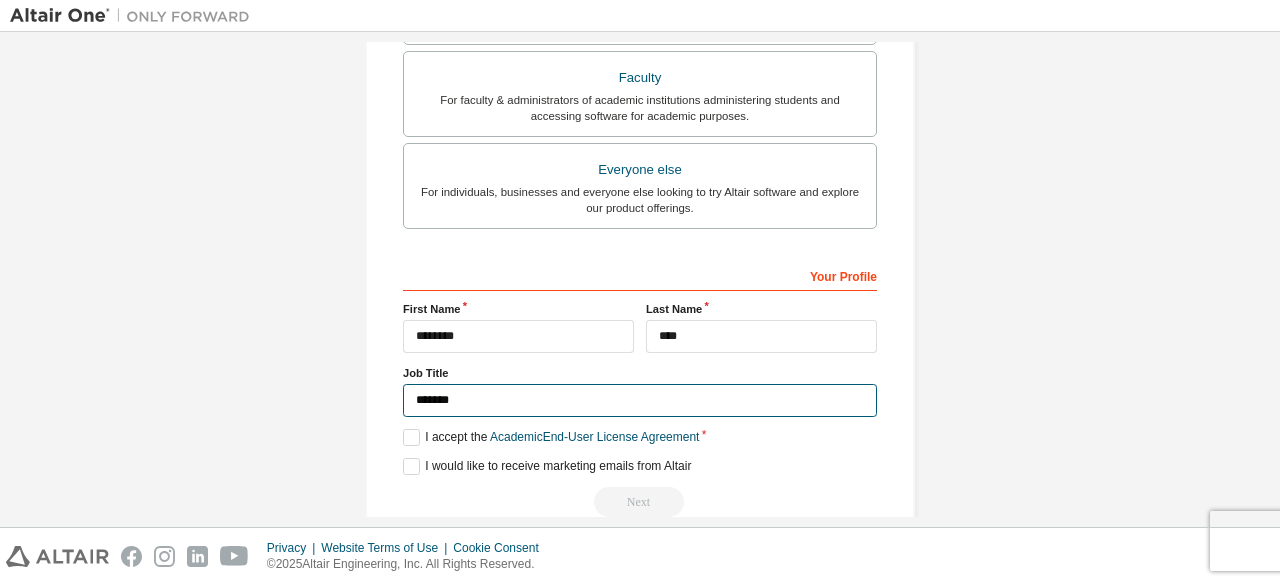 scroll, scrollTop: 630, scrollLeft: 0, axis: vertical 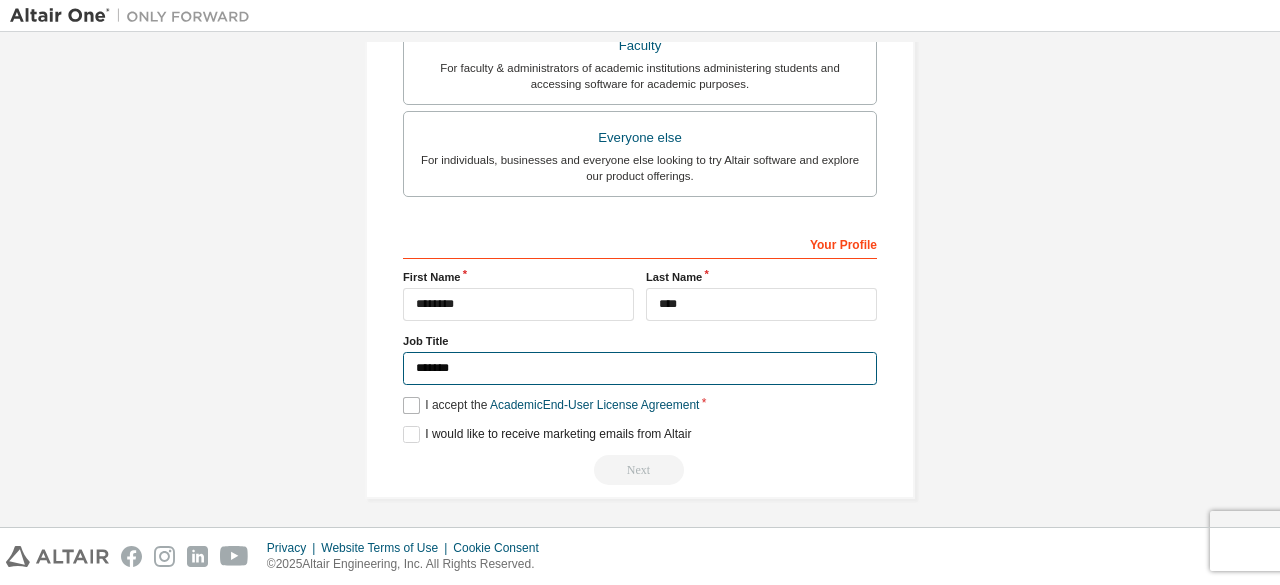 type on "*******" 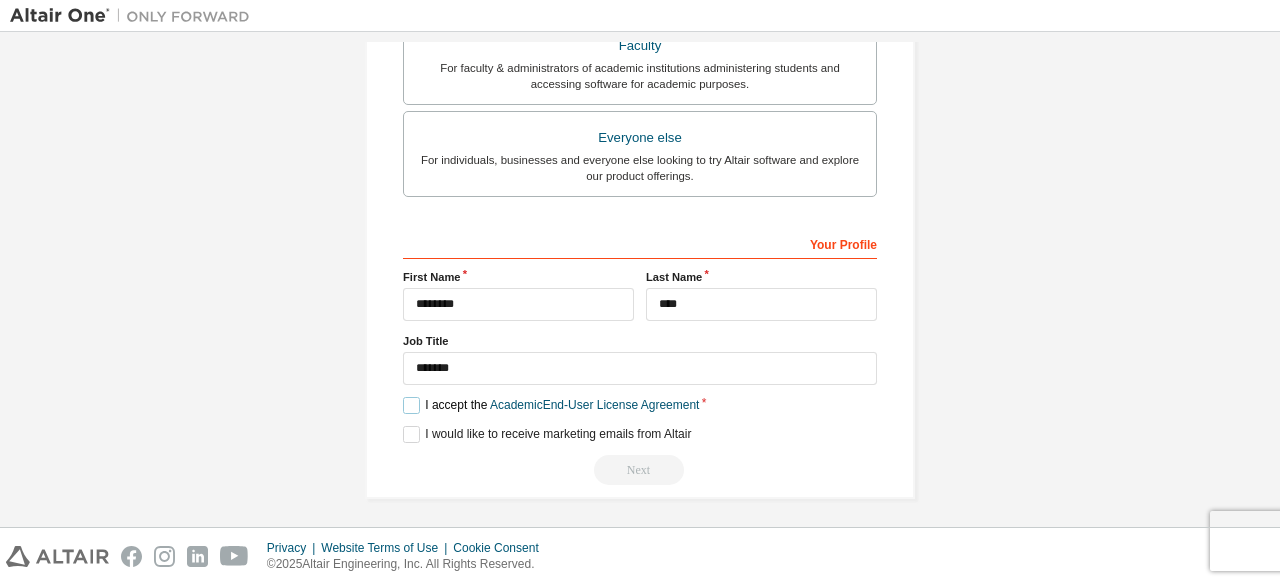 click on "I accept the   Academic   End-User License Agreement" at bounding box center [551, 405] 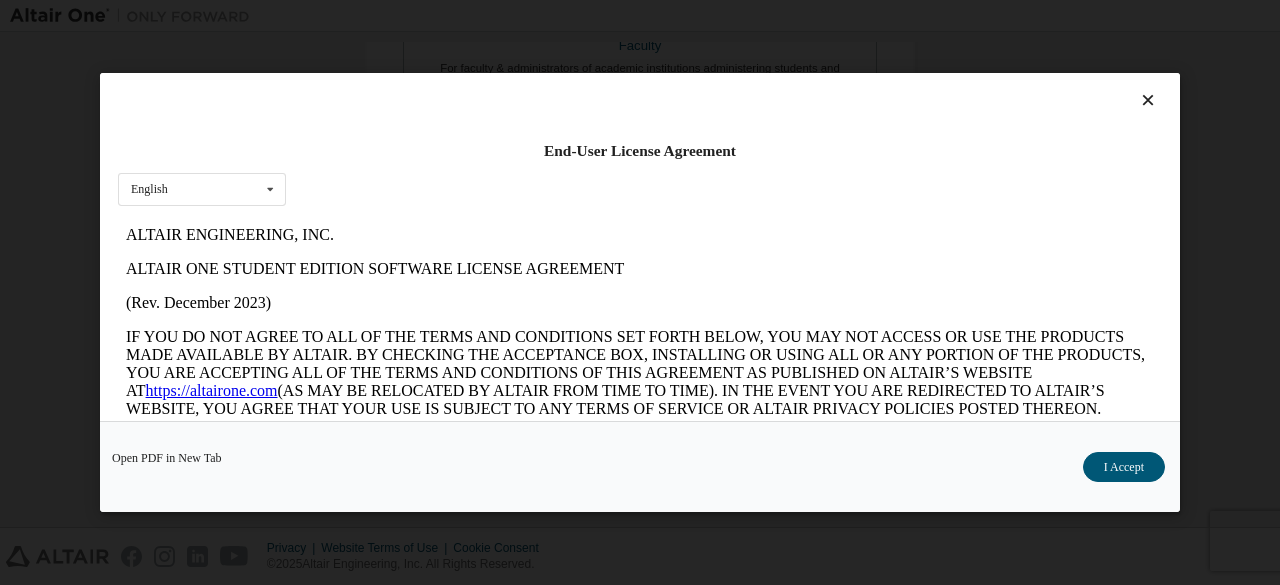 scroll, scrollTop: 0, scrollLeft: 0, axis: both 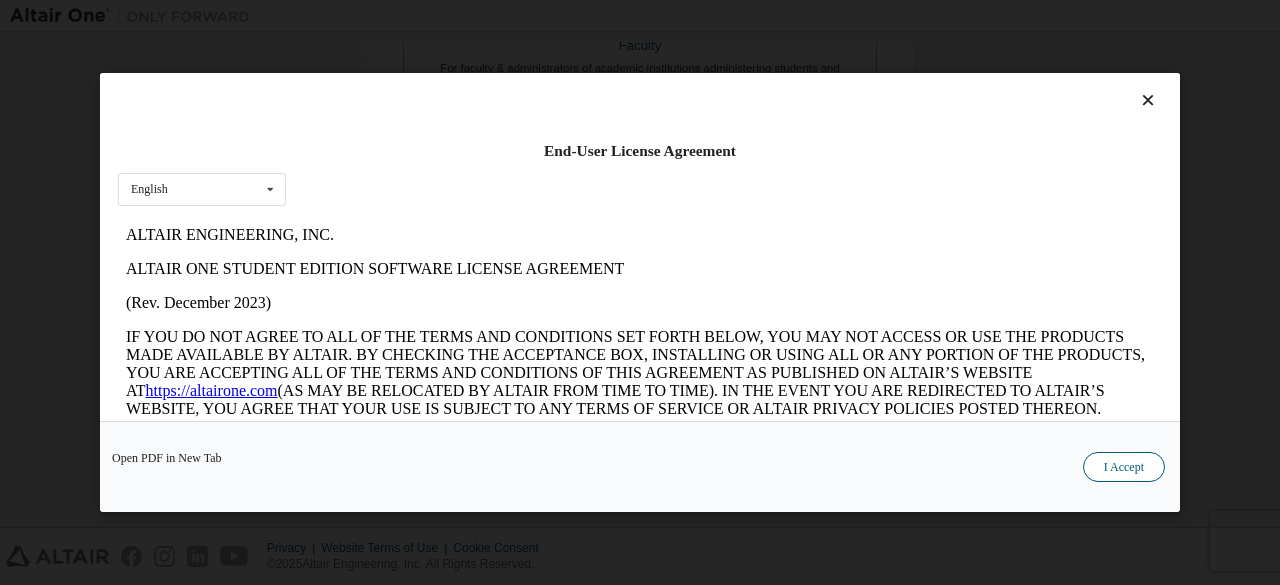 click on "I Accept" at bounding box center [1124, 467] 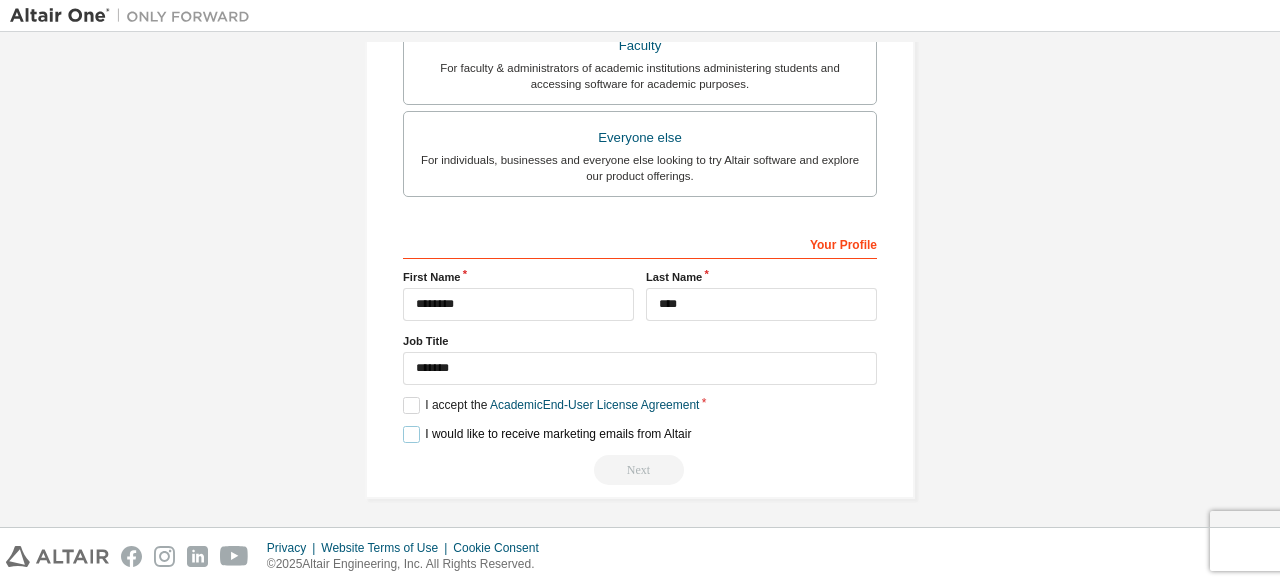 click on "I would like to receive marketing emails from Altair" at bounding box center (547, 434) 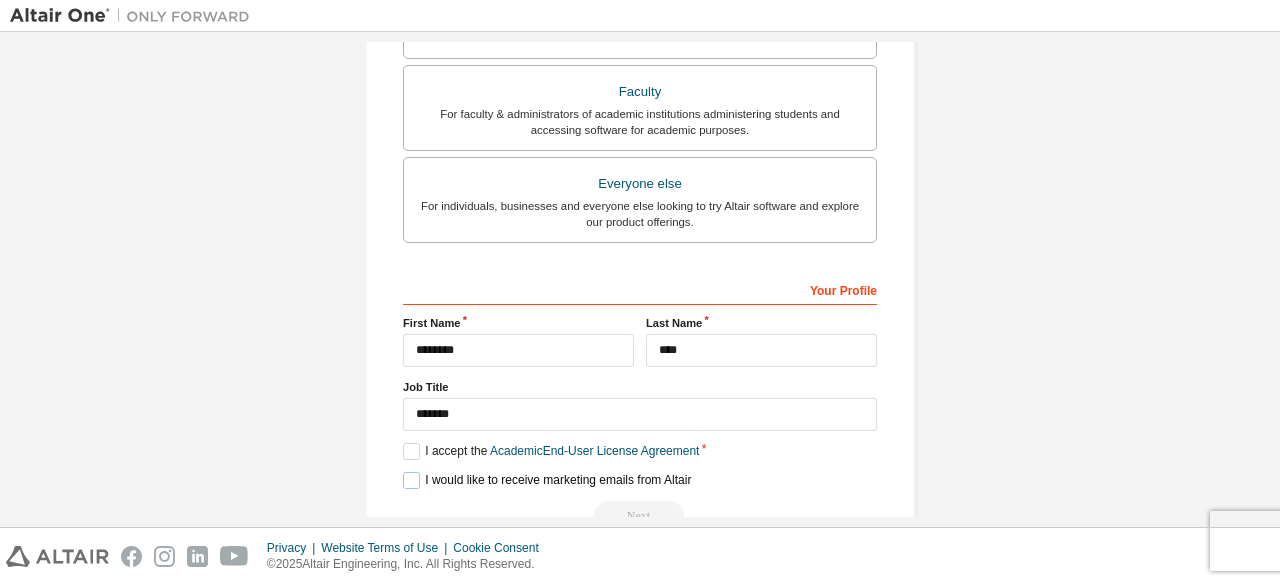 scroll, scrollTop: 630, scrollLeft: 0, axis: vertical 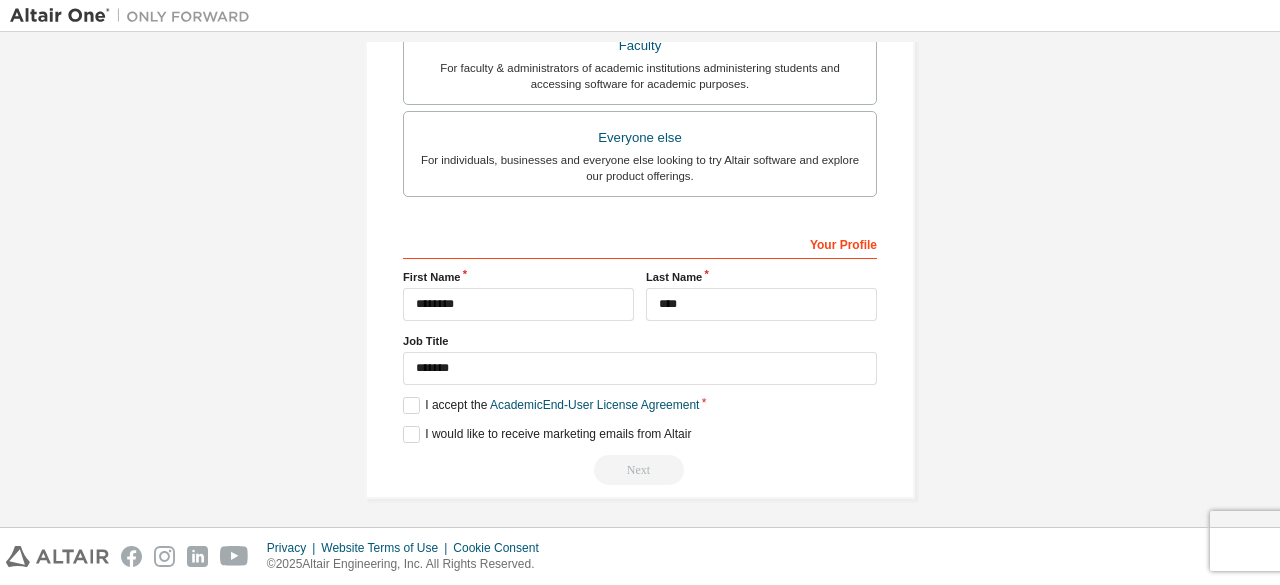 click on "Next" at bounding box center [640, 470] 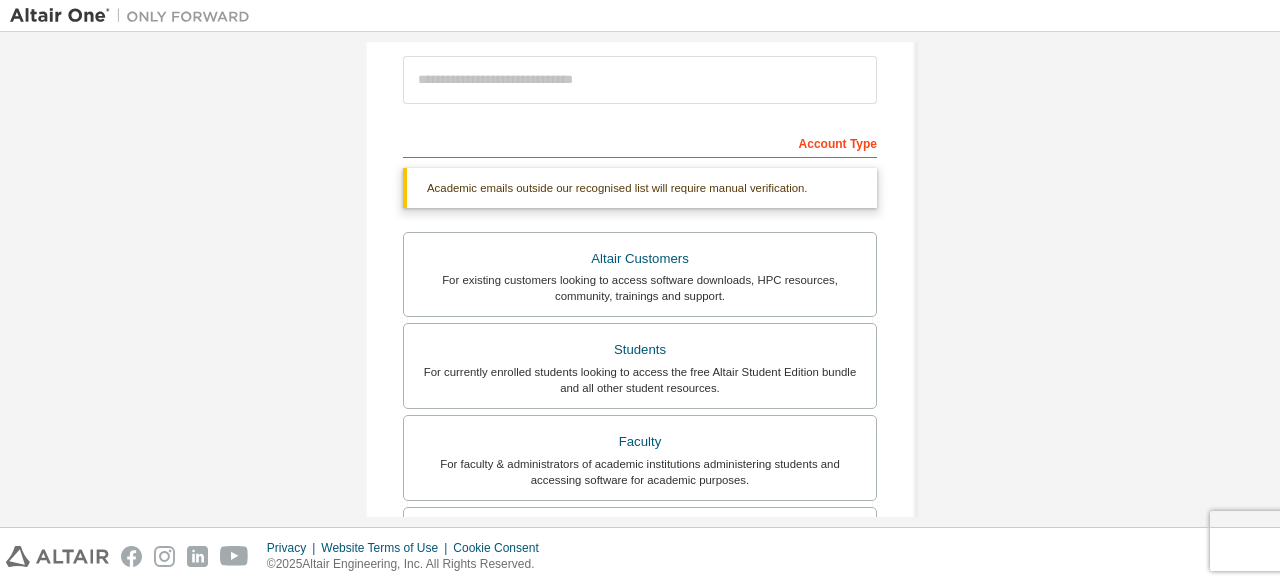 scroll, scrollTop: 232, scrollLeft: 0, axis: vertical 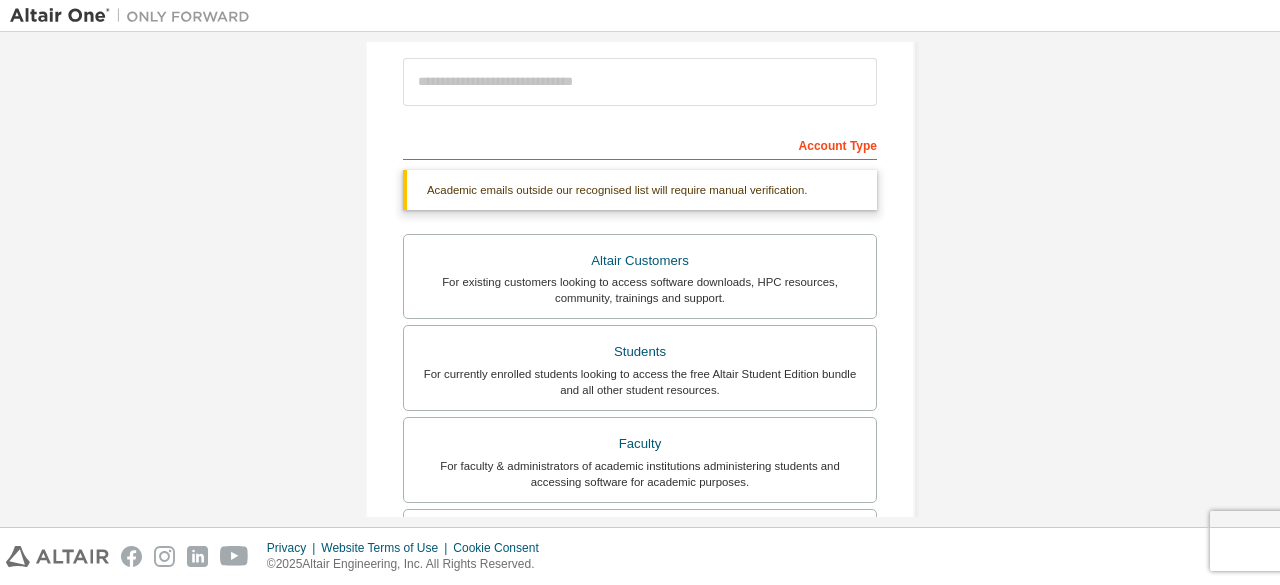 click on "Academic emails outside our recognised list will require manual verification." at bounding box center [640, 190] 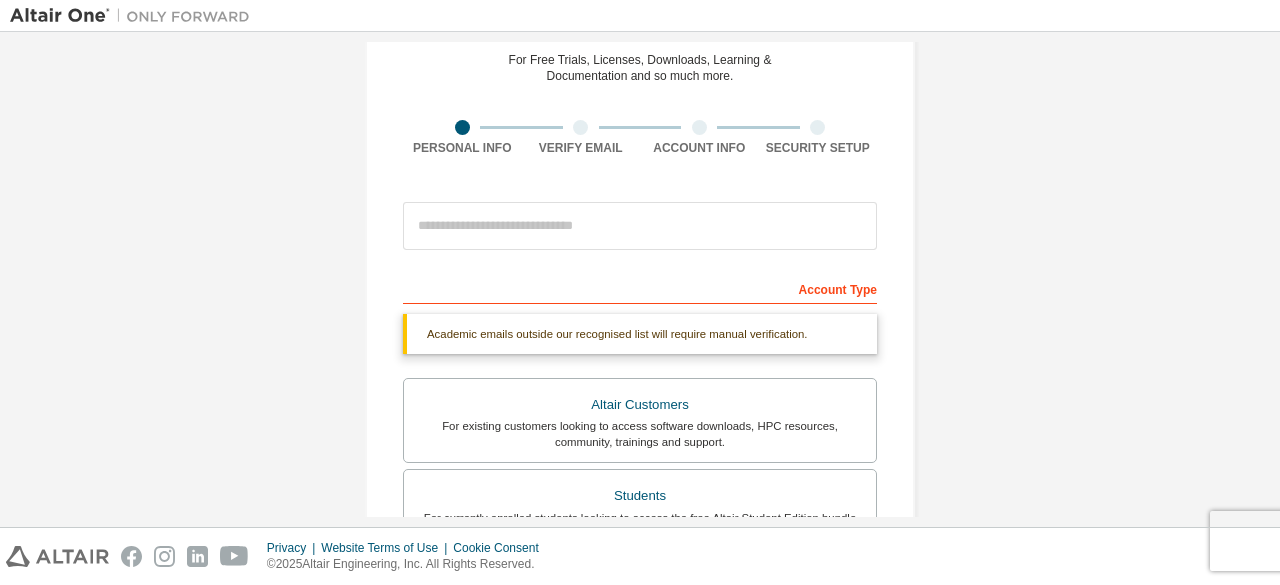 scroll, scrollTop: 84, scrollLeft: 0, axis: vertical 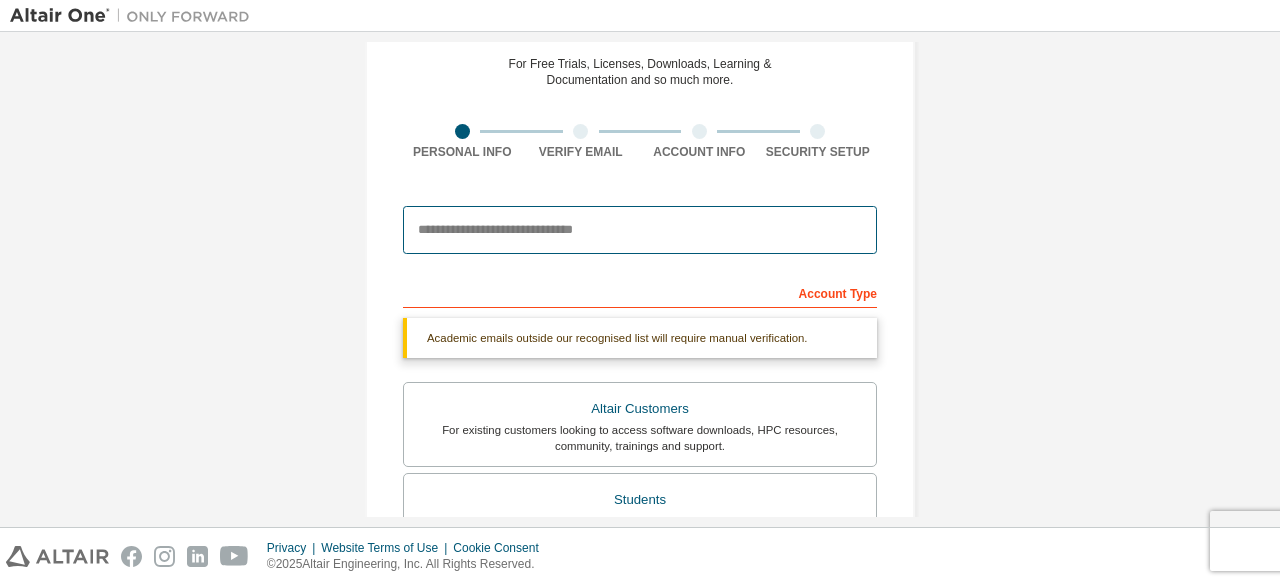 click at bounding box center (640, 230) 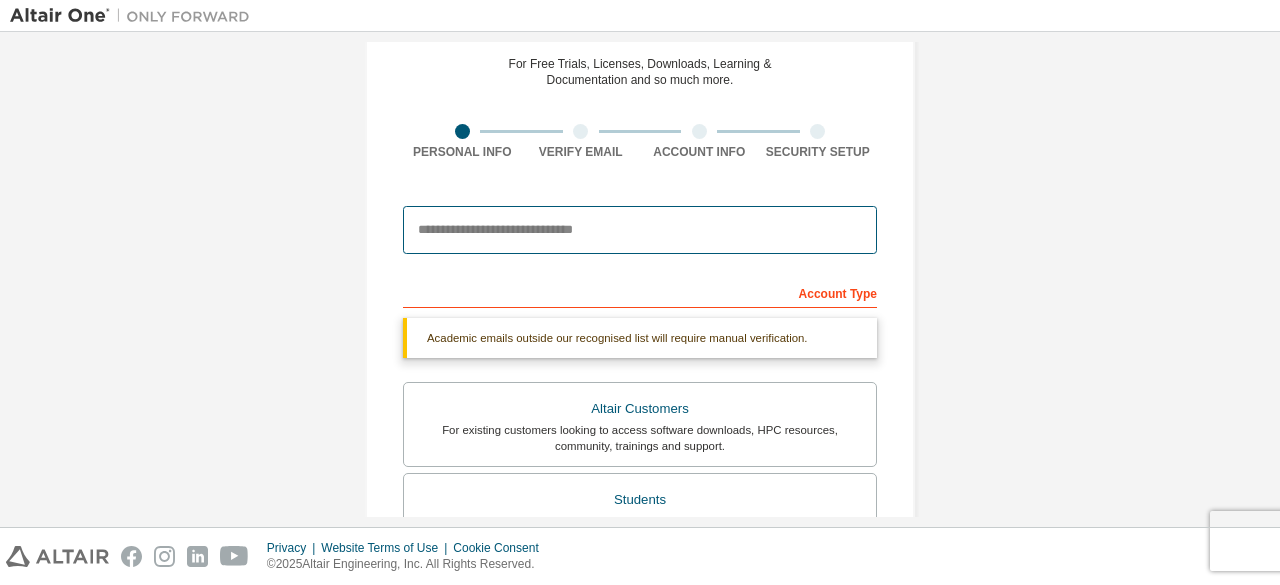 type on "**********" 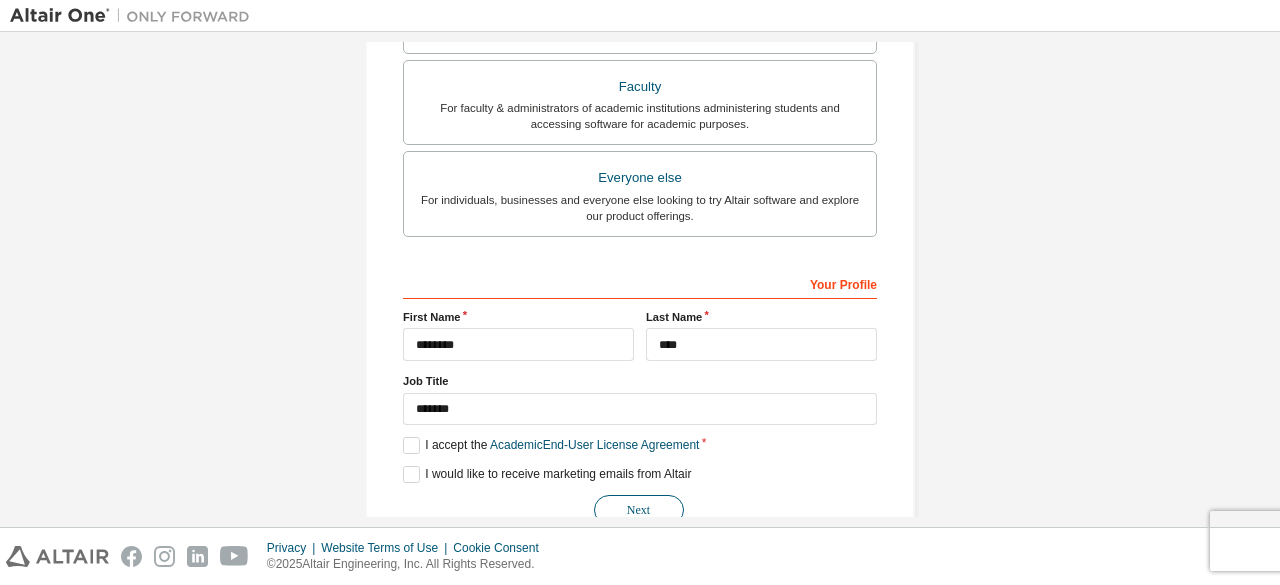 scroll, scrollTop: 578, scrollLeft: 0, axis: vertical 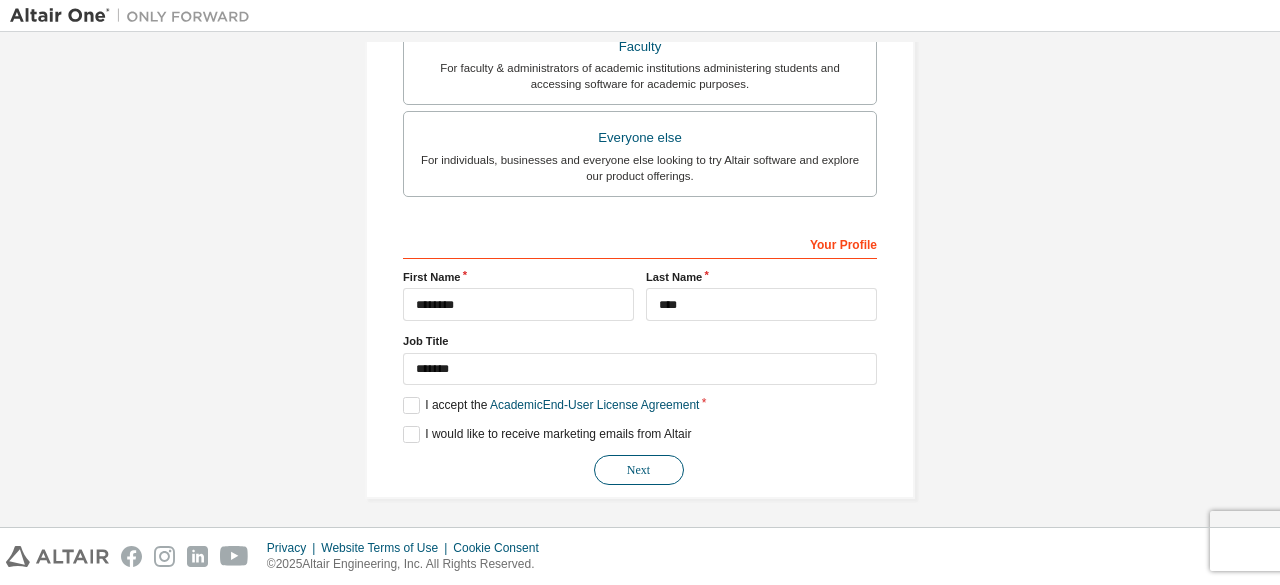 click on "Next" at bounding box center [639, 470] 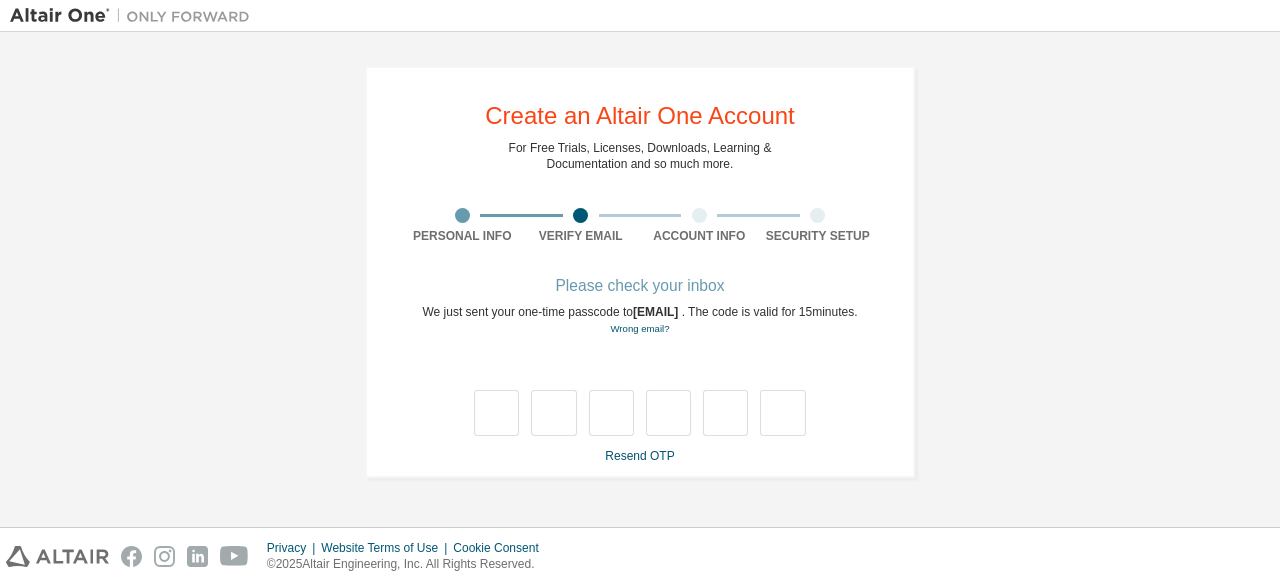 scroll, scrollTop: 0, scrollLeft: 0, axis: both 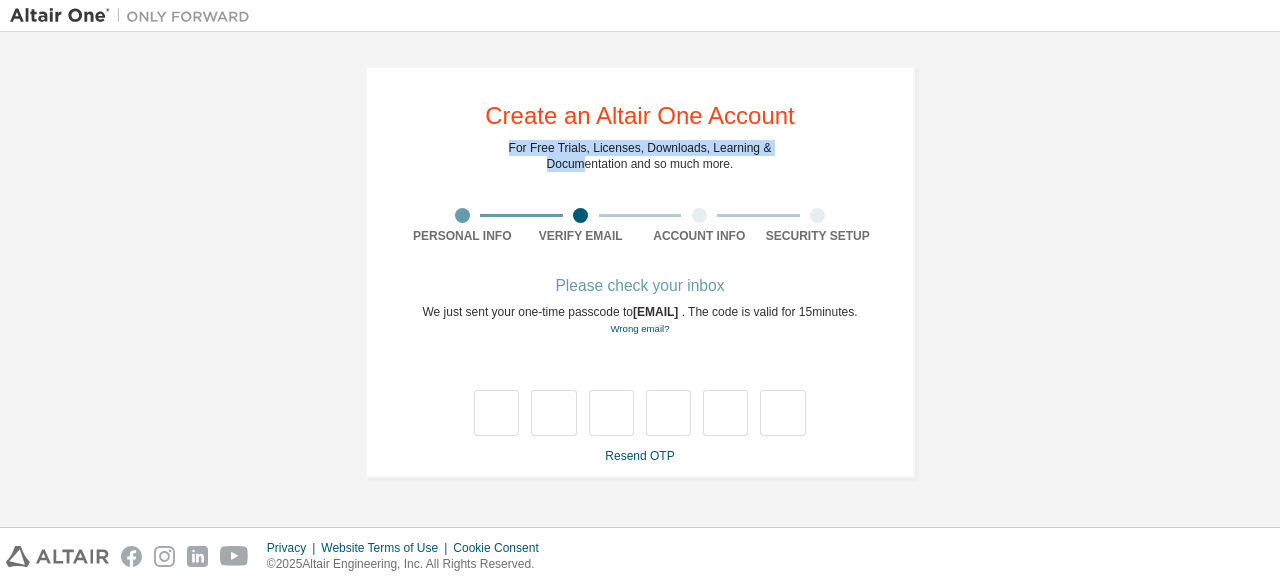 drag, startPoint x: 510, startPoint y: 150, endPoint x: 602, endPoint y: 162, distance: 92.779305 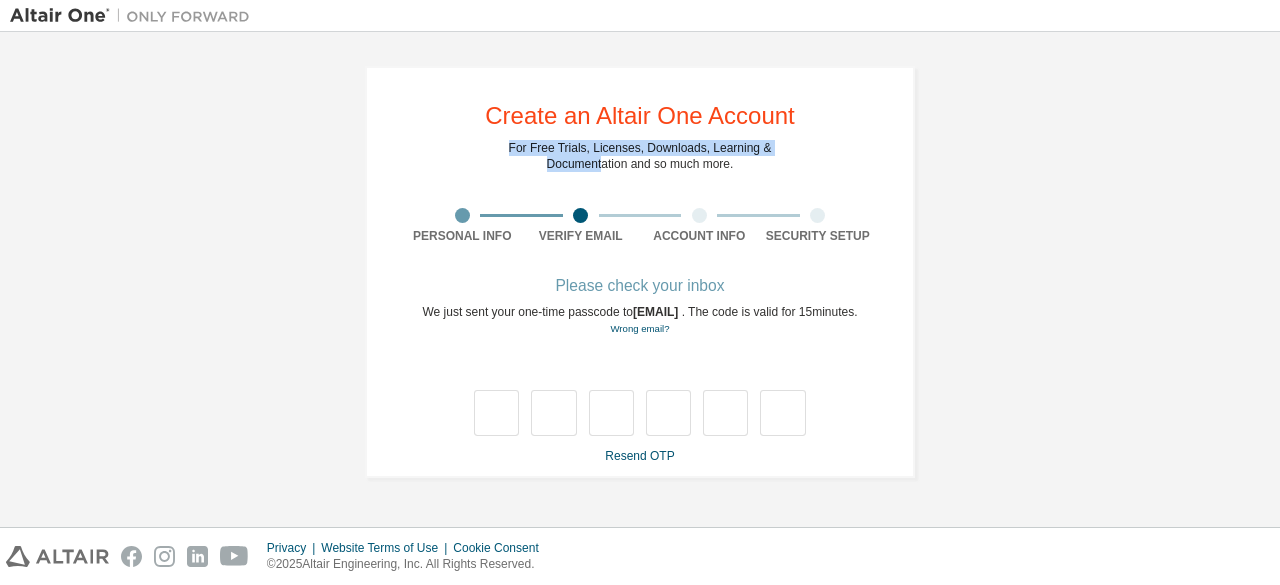 click on "**********" at bounding box center (640, 272) 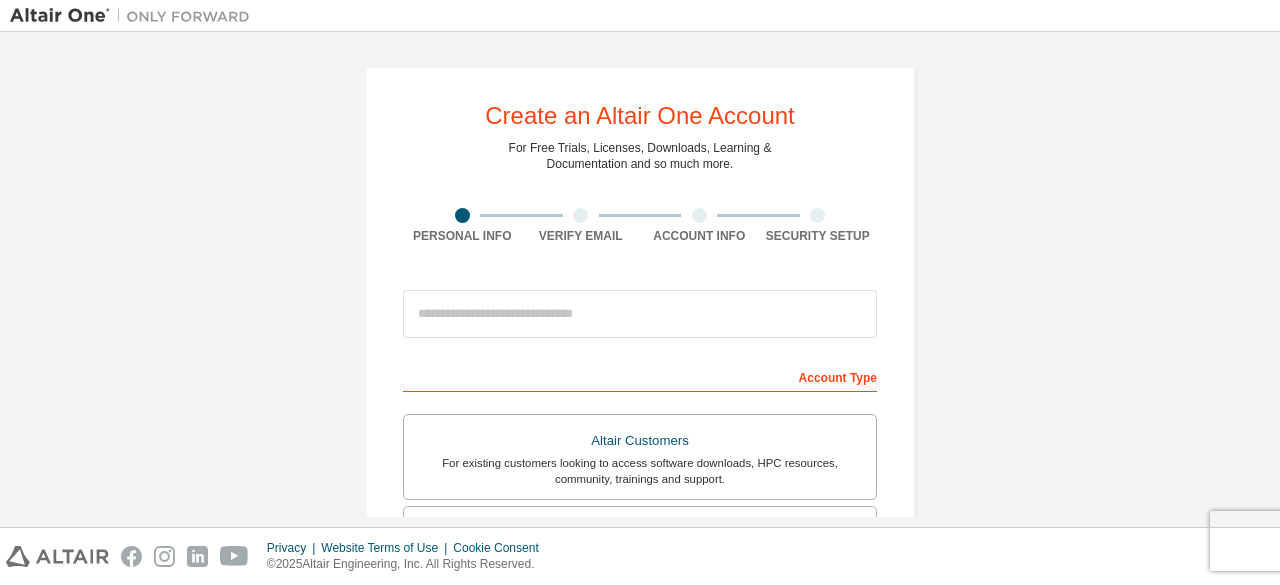 scroll, scrollTop: 0, scrollLeft: 0, axis: both 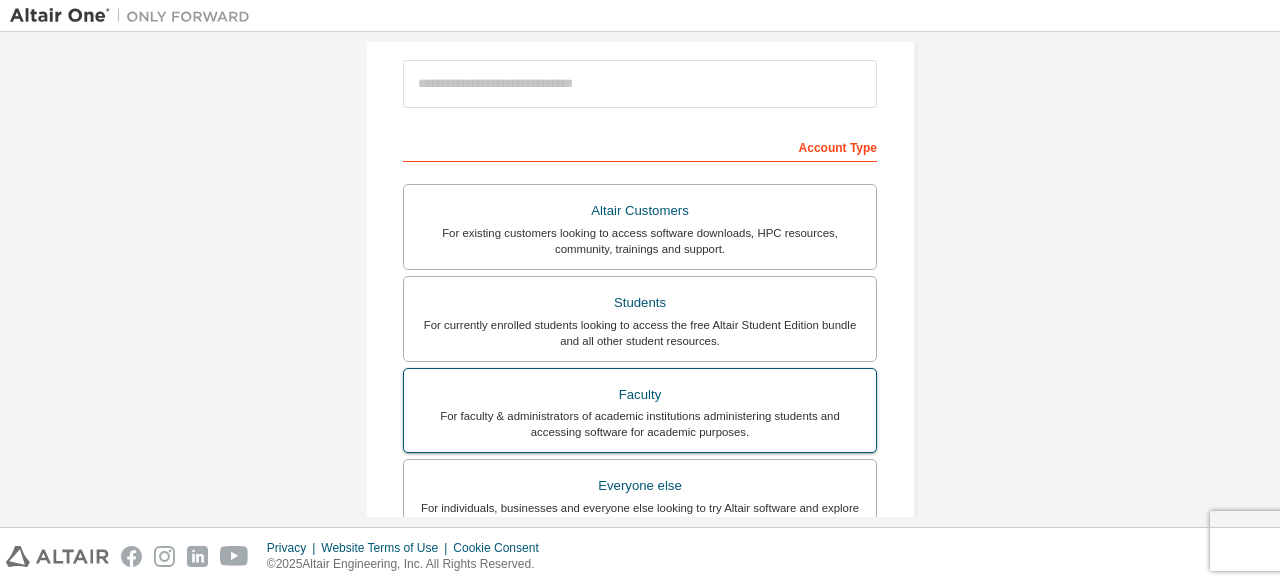 click on "Faculty" at bounding box center (640, 395) 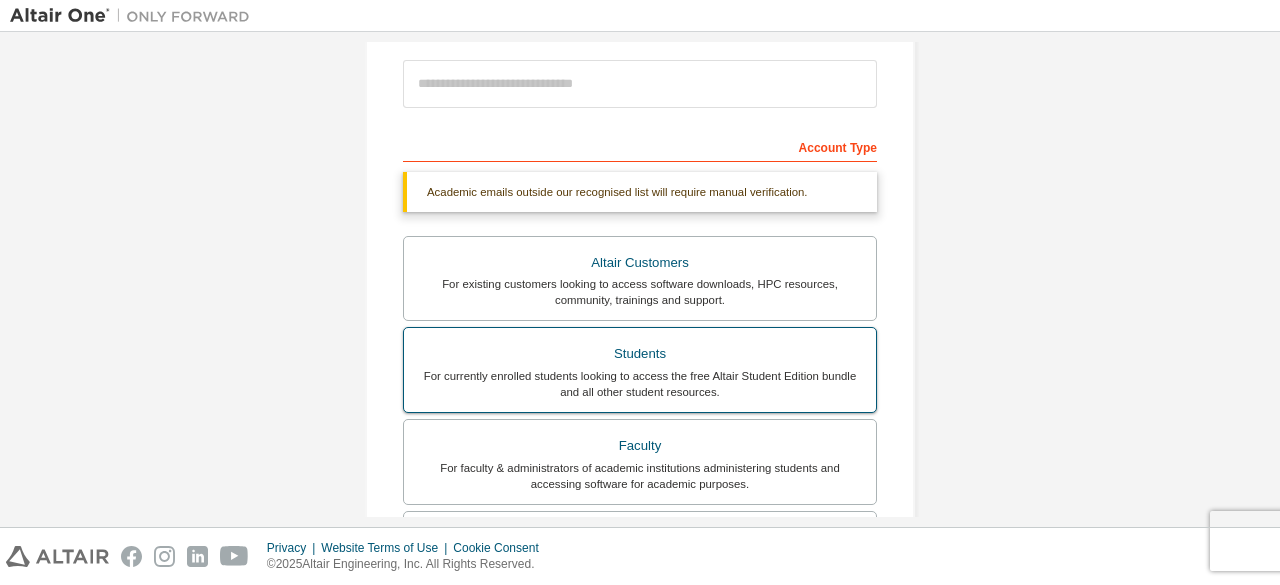 click on "Students" at bounding box center (640, 354) 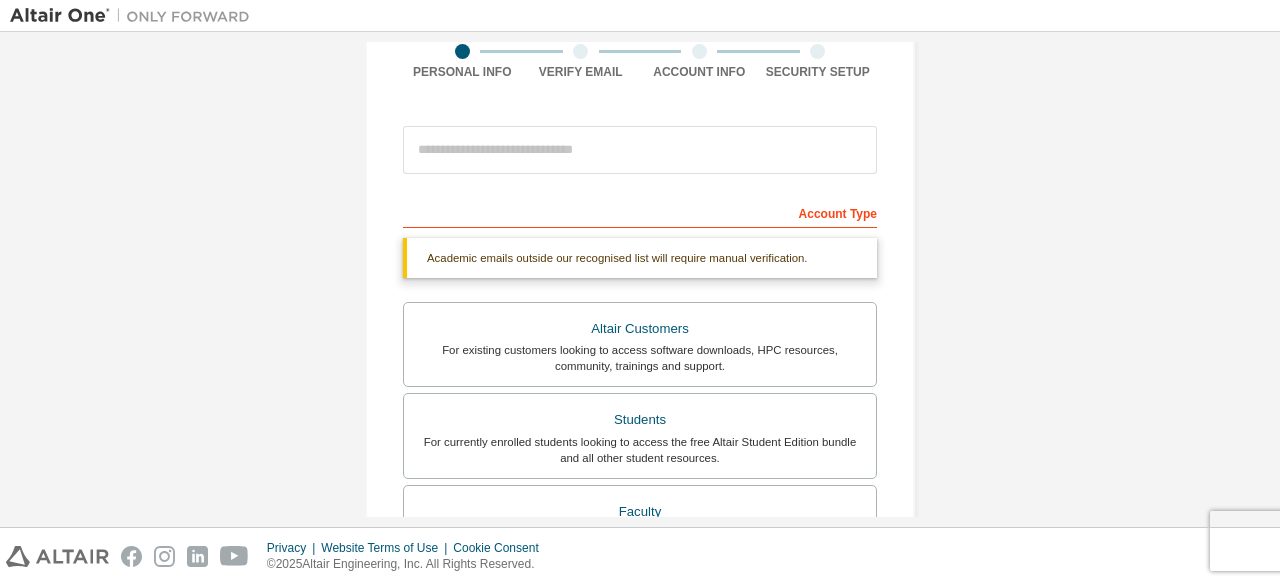 scroll, scrollTop: 157, scrollLeft: 0, axis: vertical 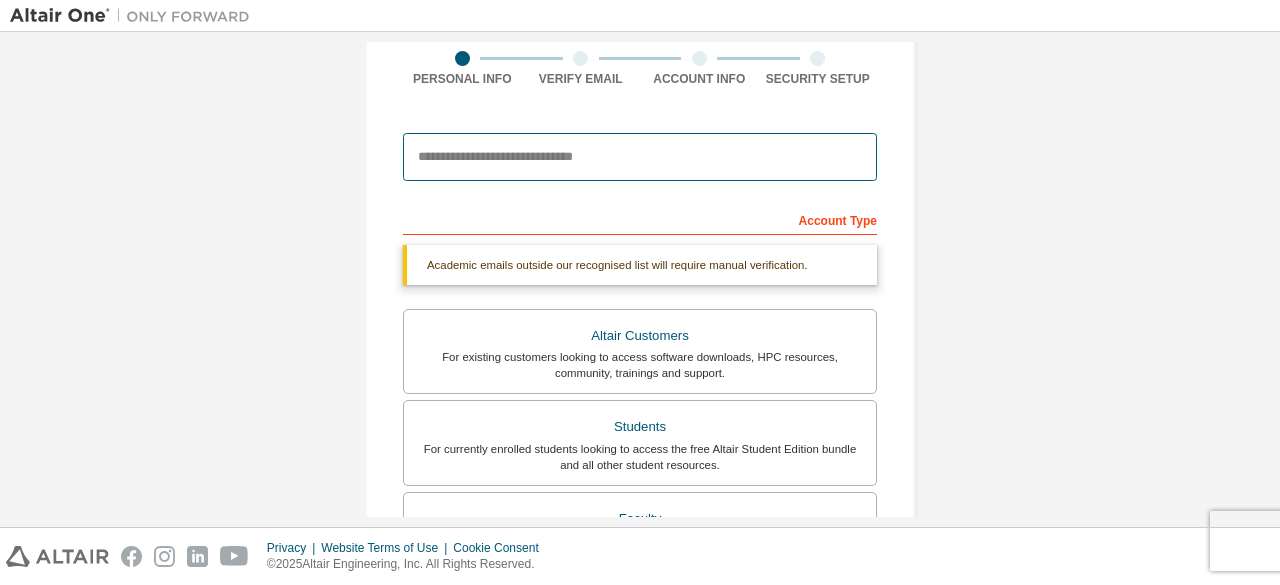 click at bounding box center (640, 157) 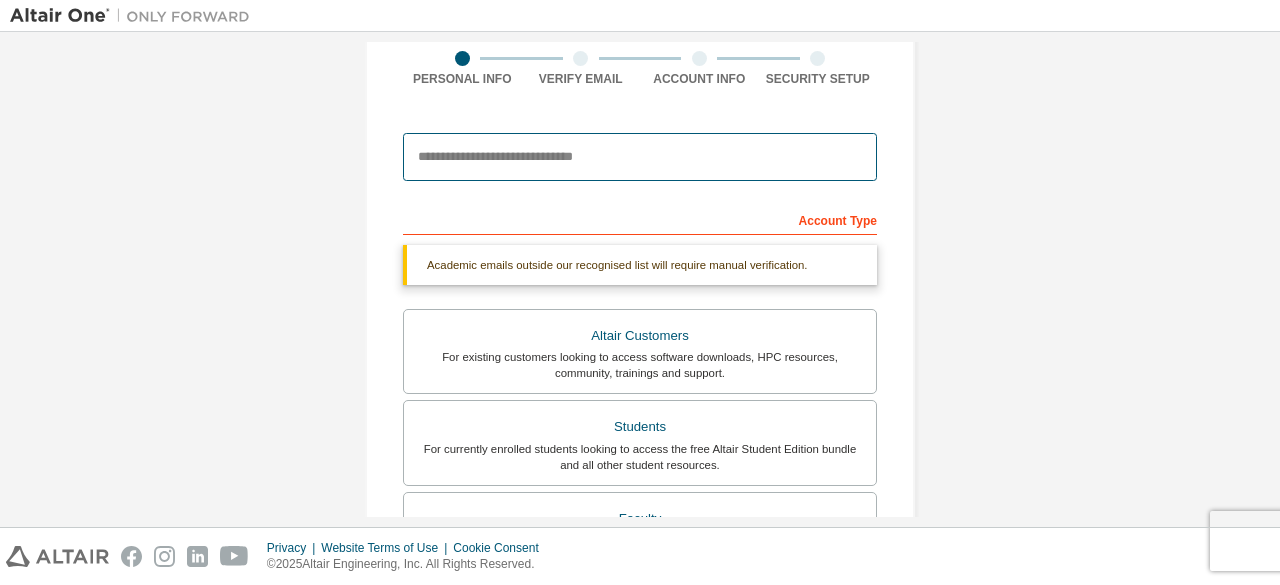 type on "**********" 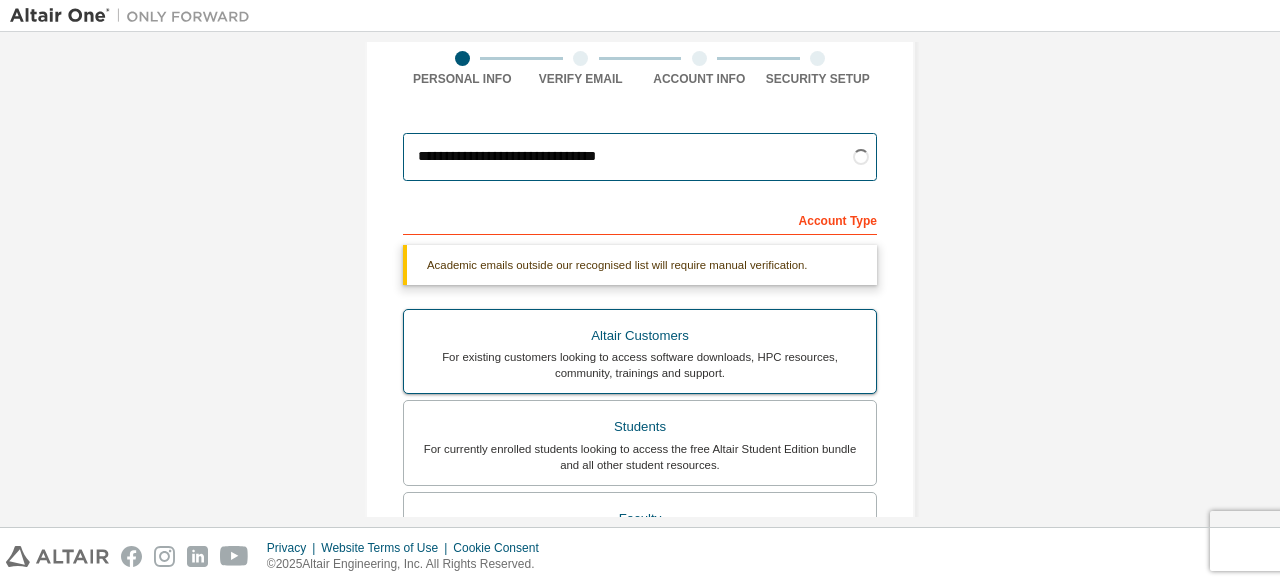 scroll, scrollTop: 630, scrollLeft: 0, axis: vertical 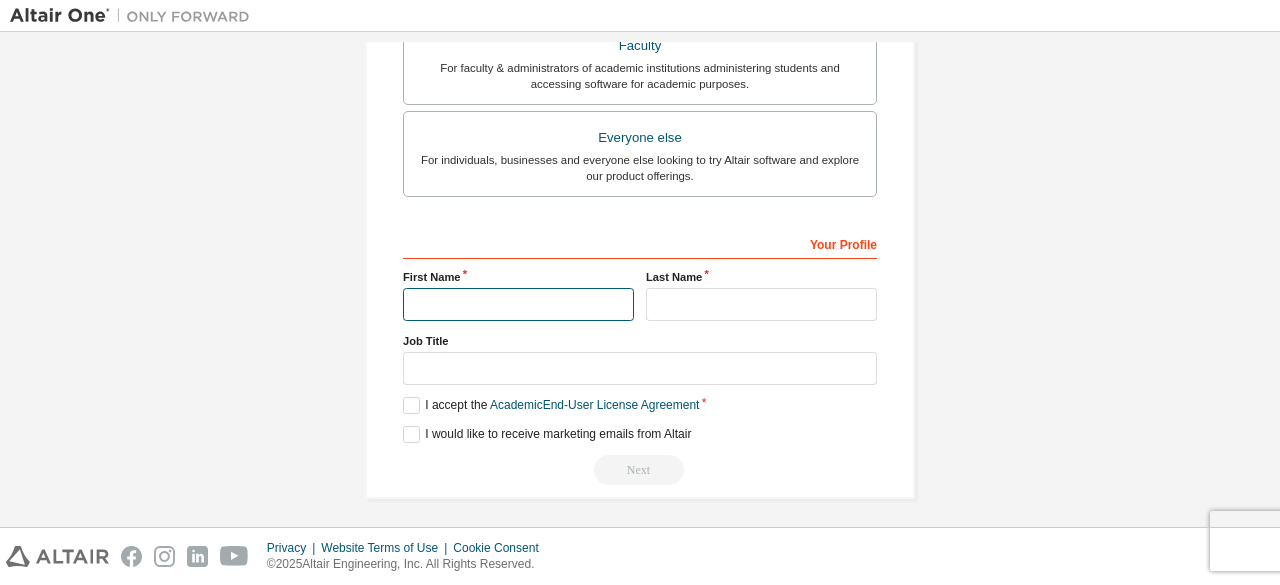click at bounding box center [518, 304] 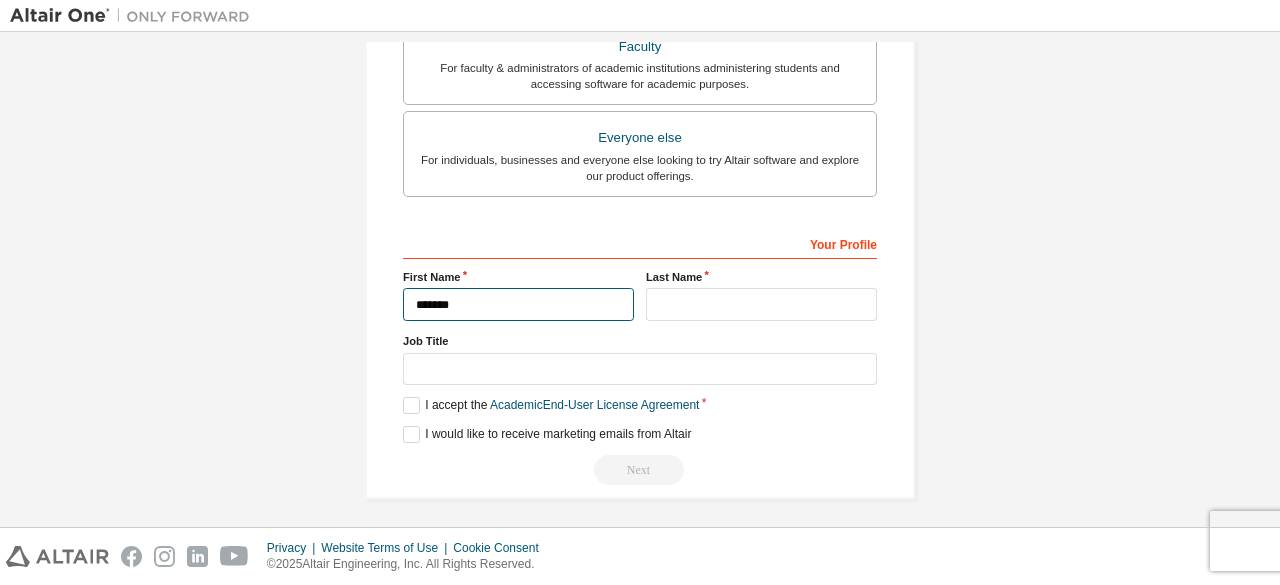 type on "*******" 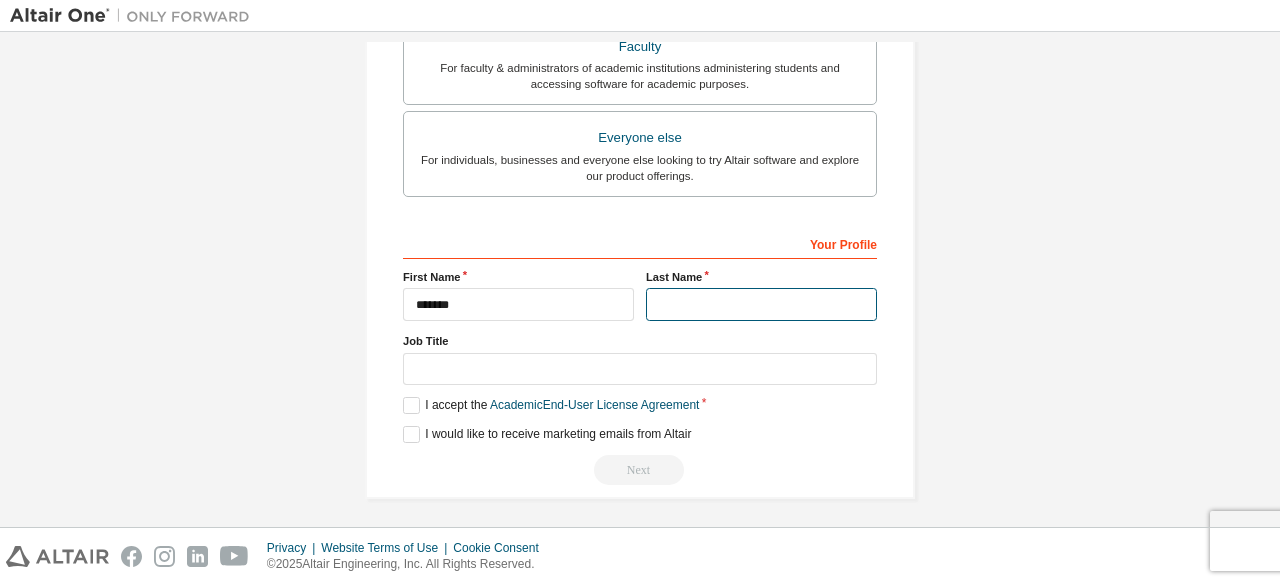 click at bounding box center (761, 304) 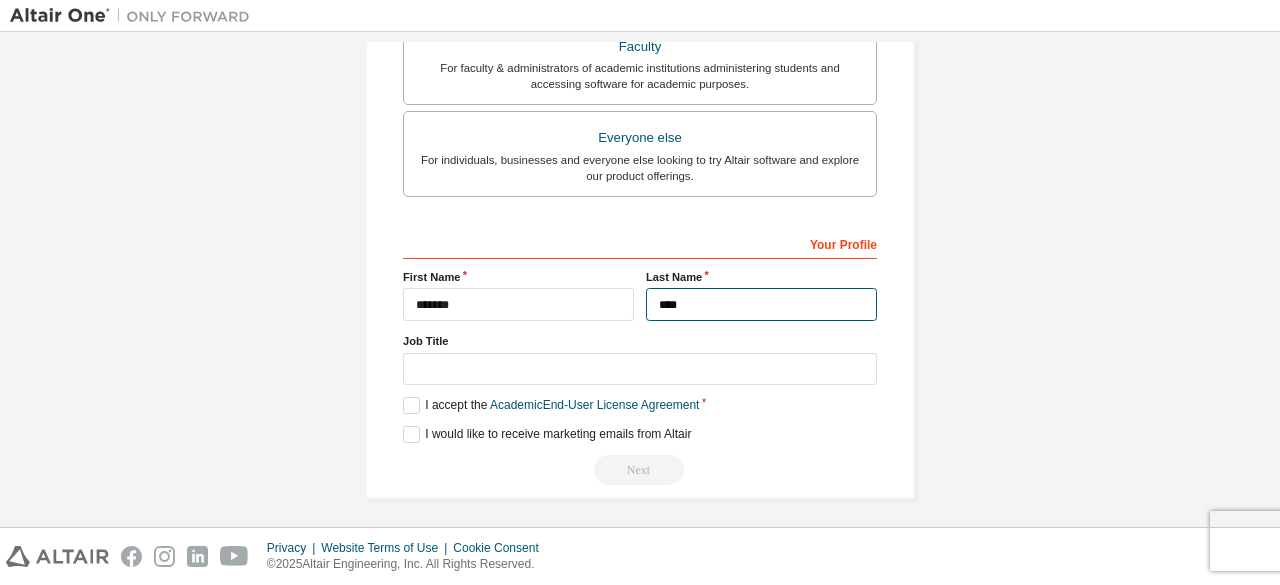 type on "****" 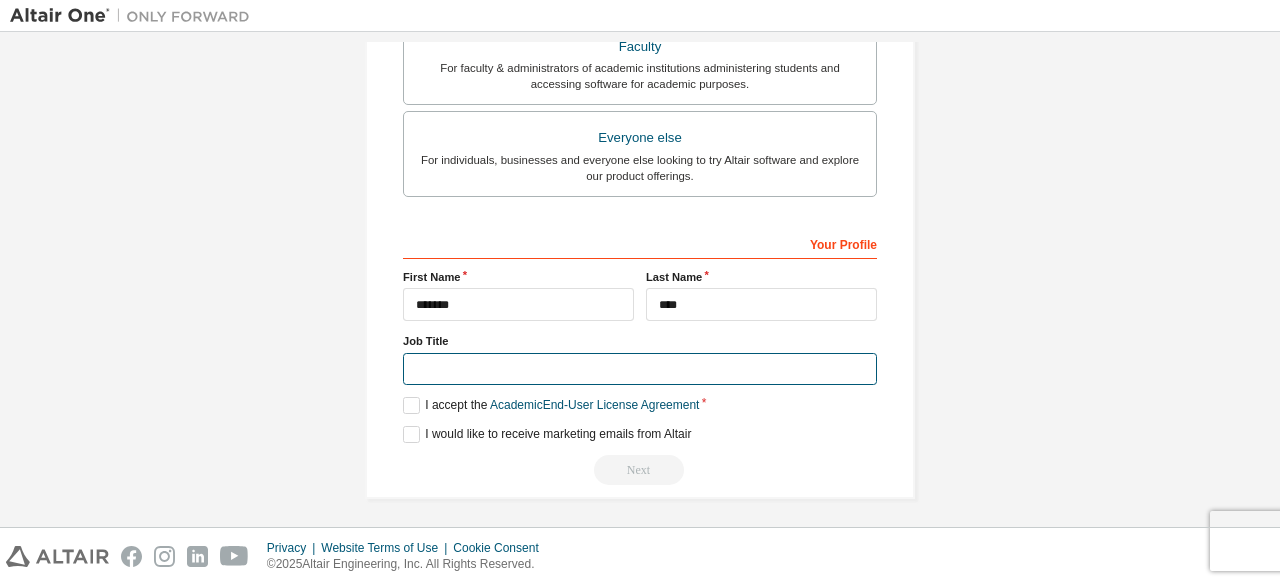 click at bounding box center (640, 369) 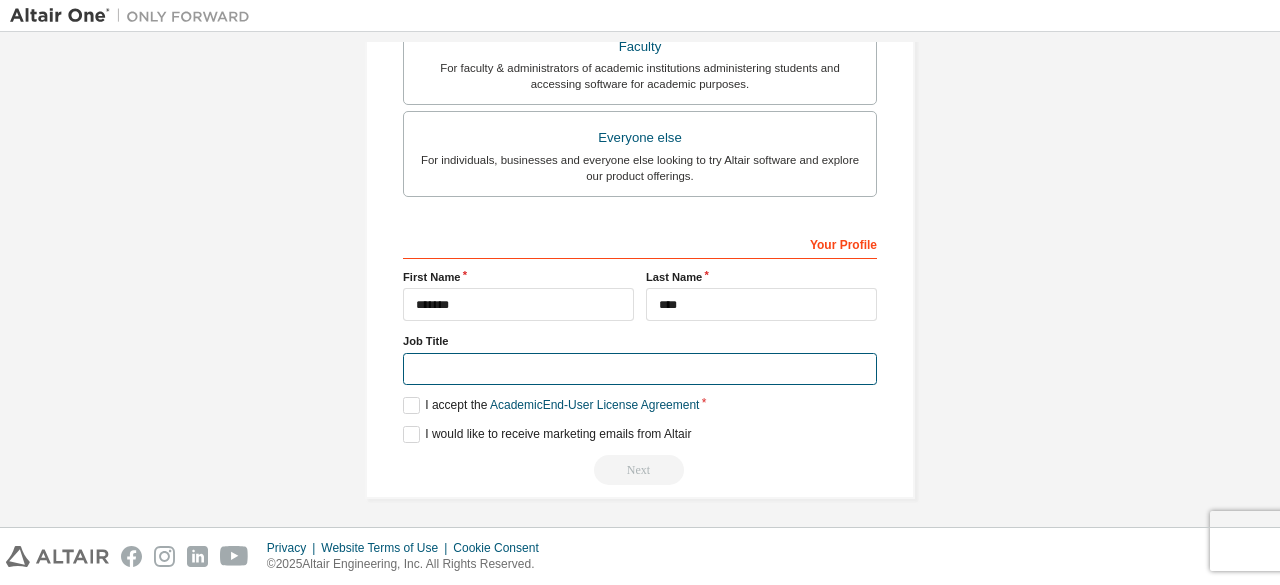 type on "*******" 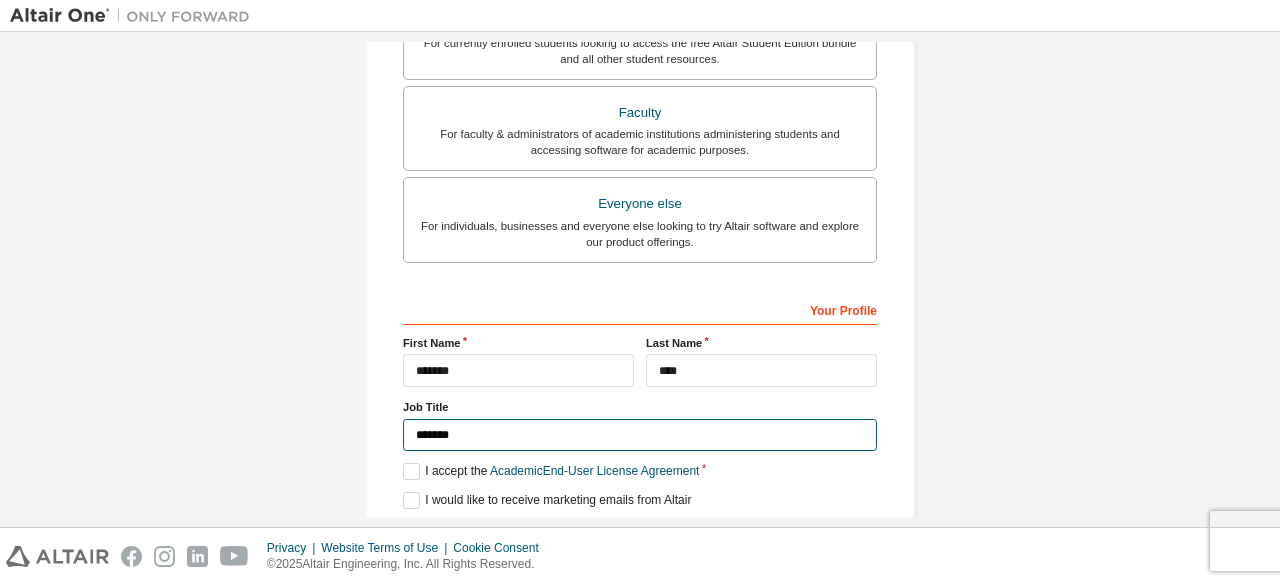 scroll, scrollTop: 578, scrollLeft: 0, axis: vertical 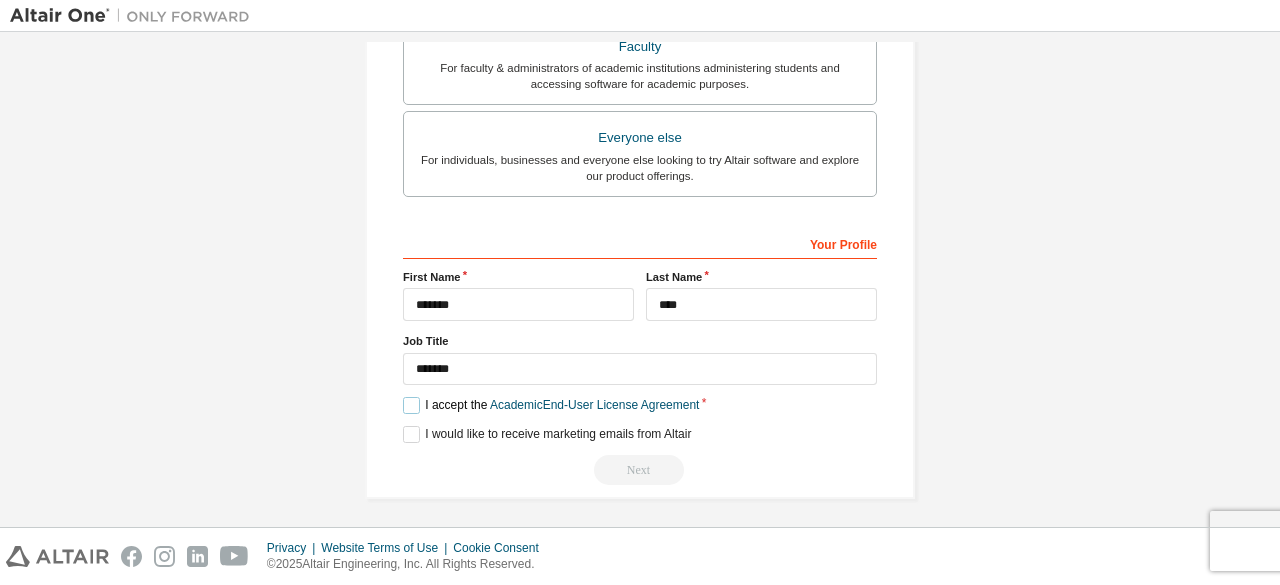 click on "I accept the   Academic   End-User License Agreement" at bounding box center [551, 405] 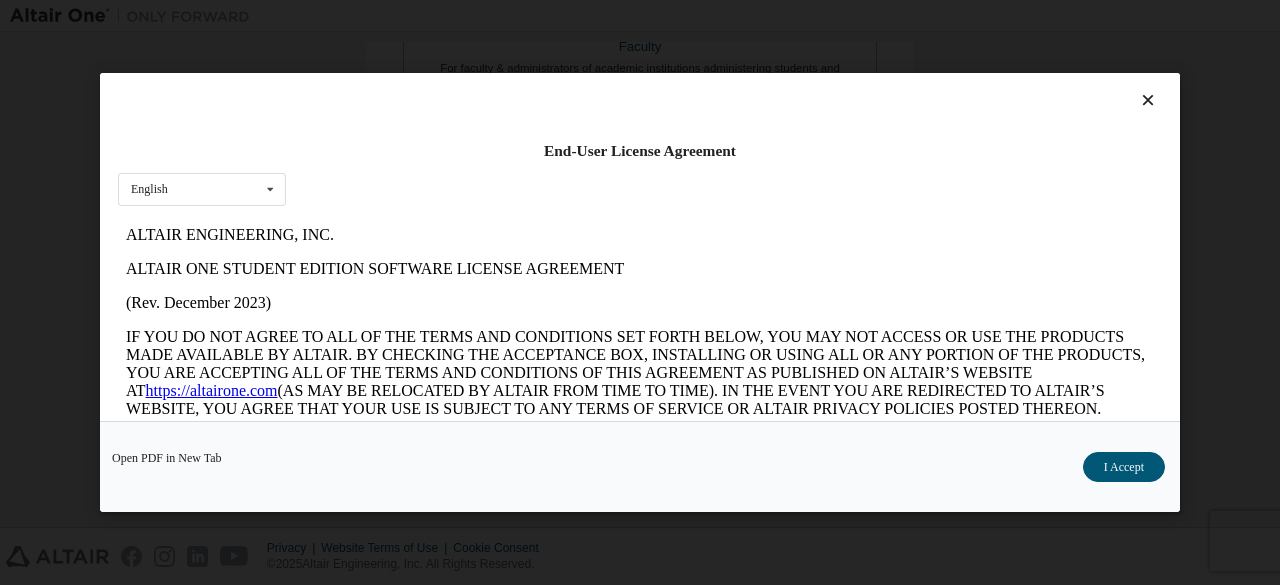 scroll, scrollTop: 0, scrollLeft: 0, axis: both 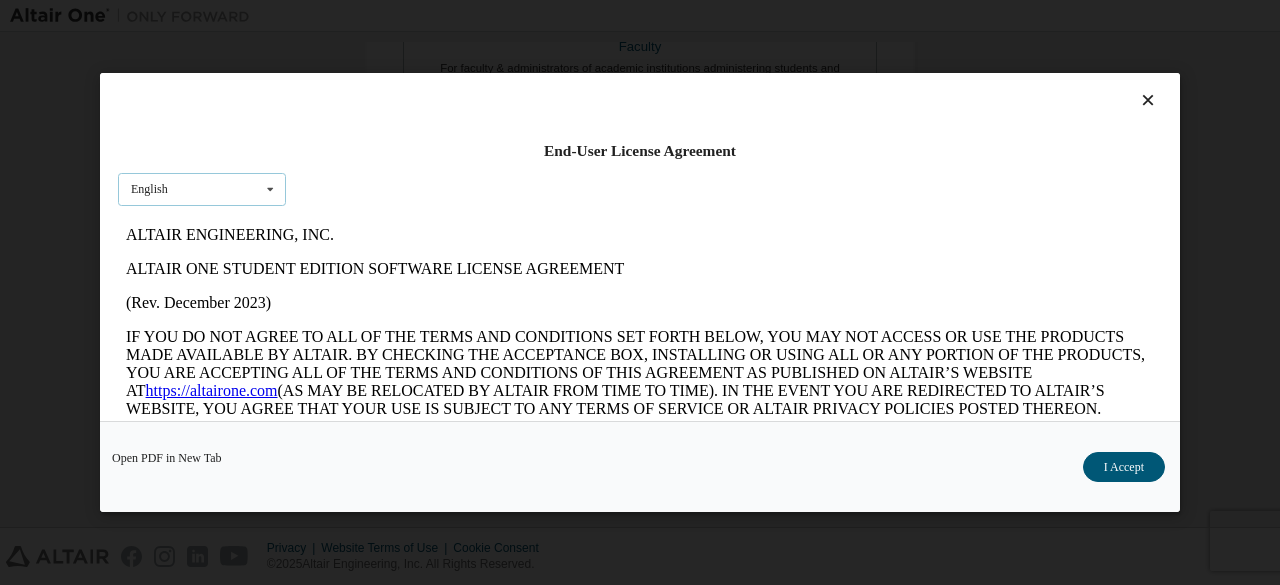 click on "English English" at bounding box center [202, 189] 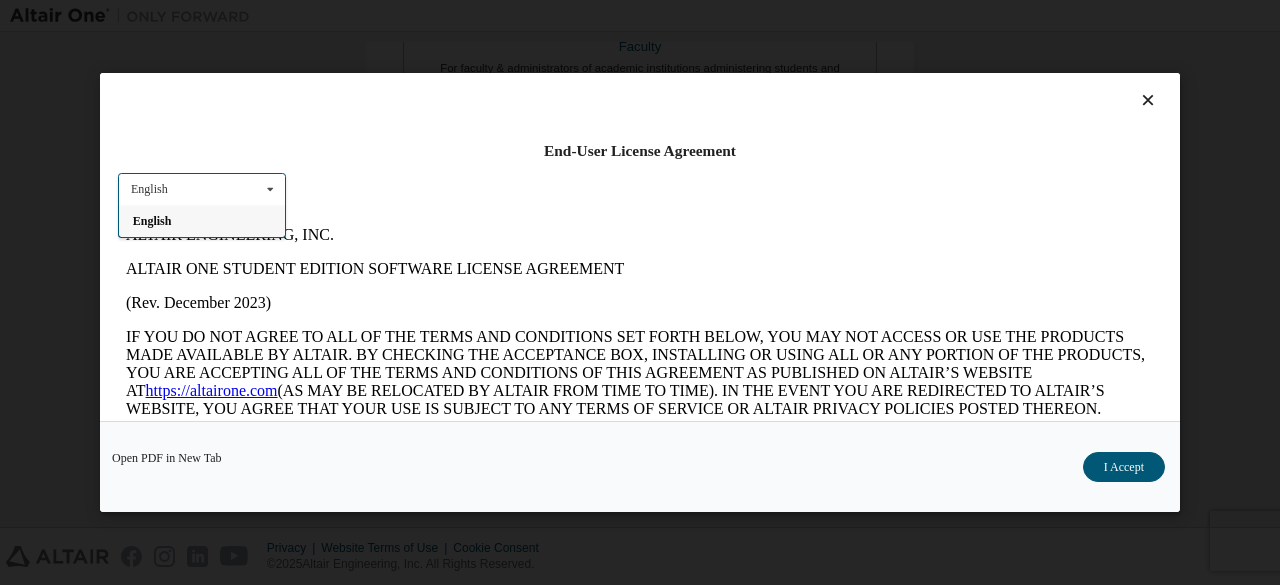 click on "English English" at bounding box center (202, 189) 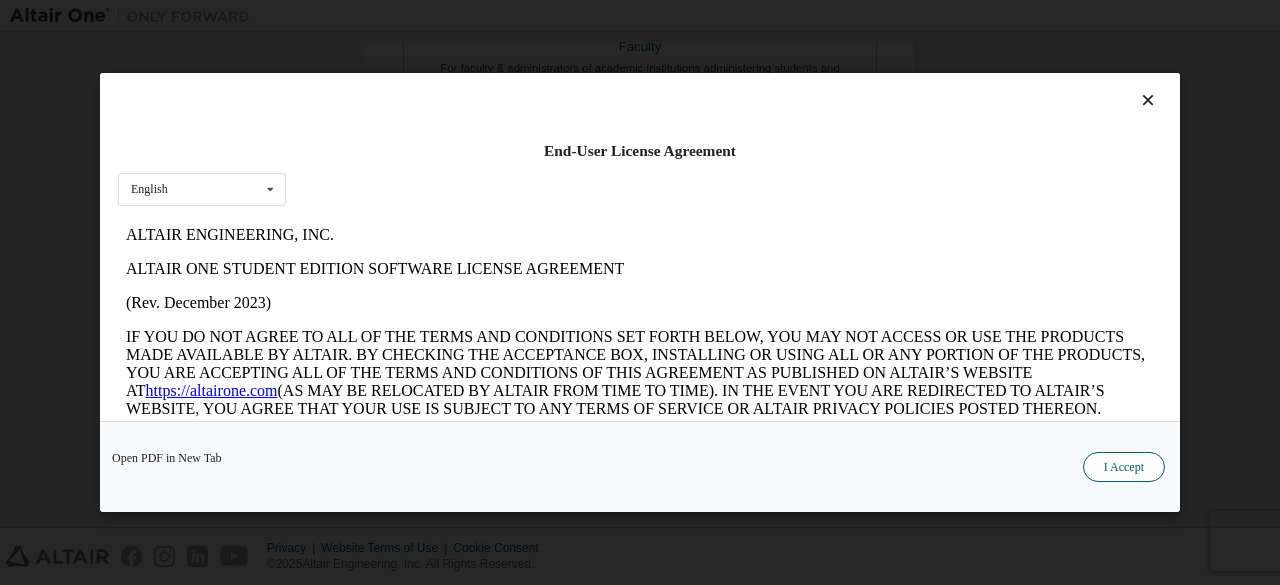 click on "I Accept" at bounding box center [1124, 467] 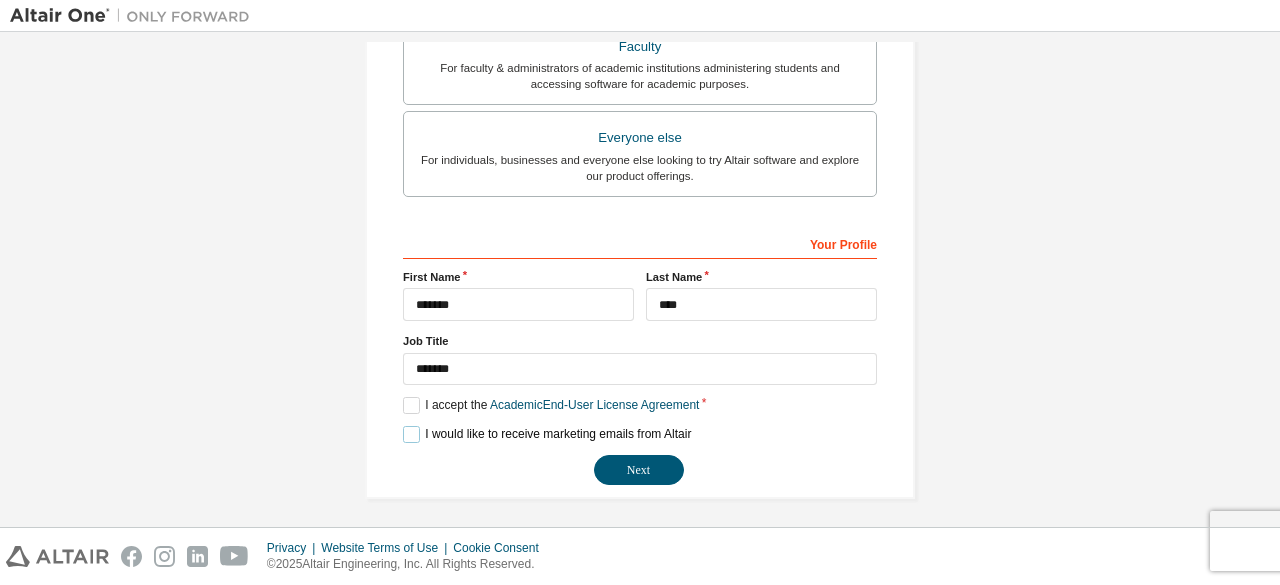 click on "I would like to receive marketing emails from Altair" at bounding box center [547, 434] 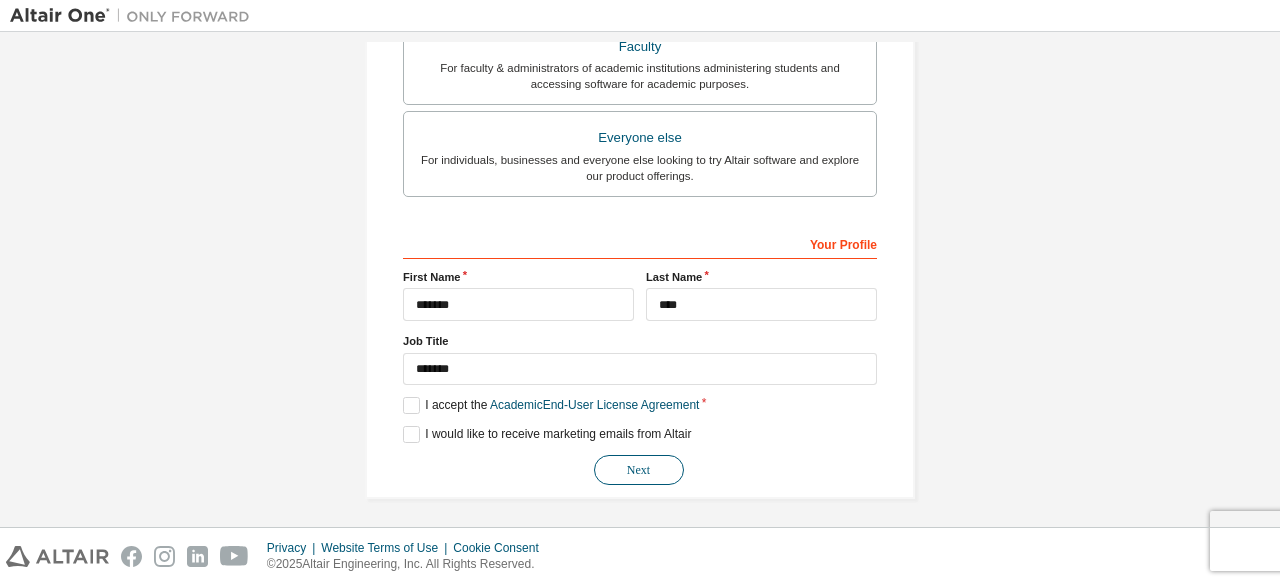 click on "Next" at bounding box center [639, 470] 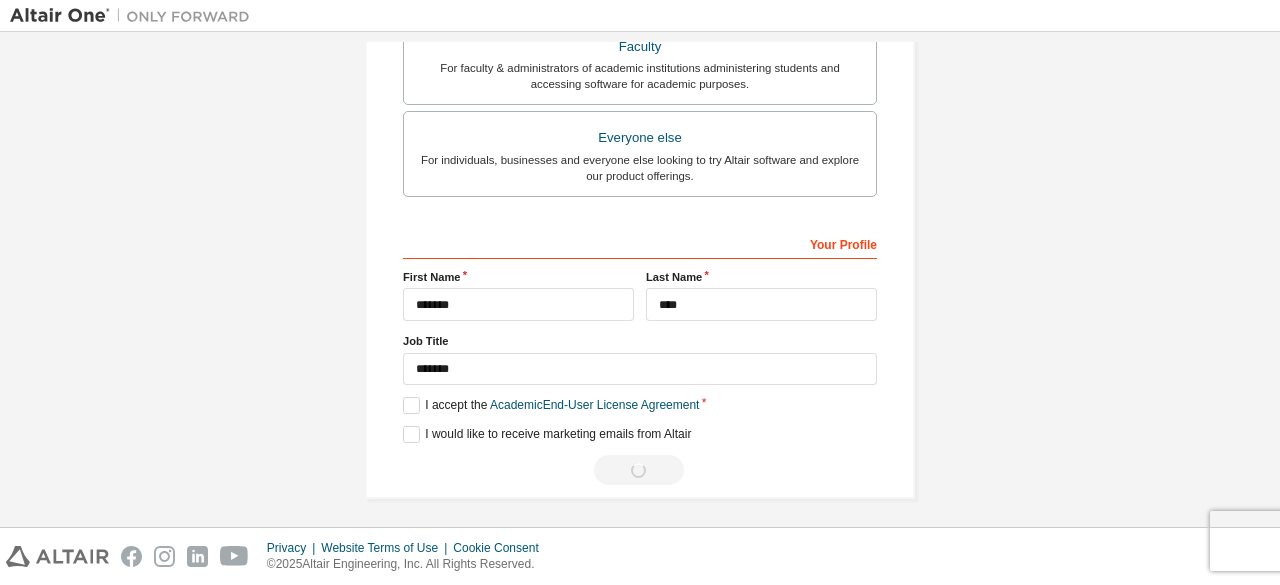 scroll, scrollTop: 0, scrollLeft: 0, axis: both 